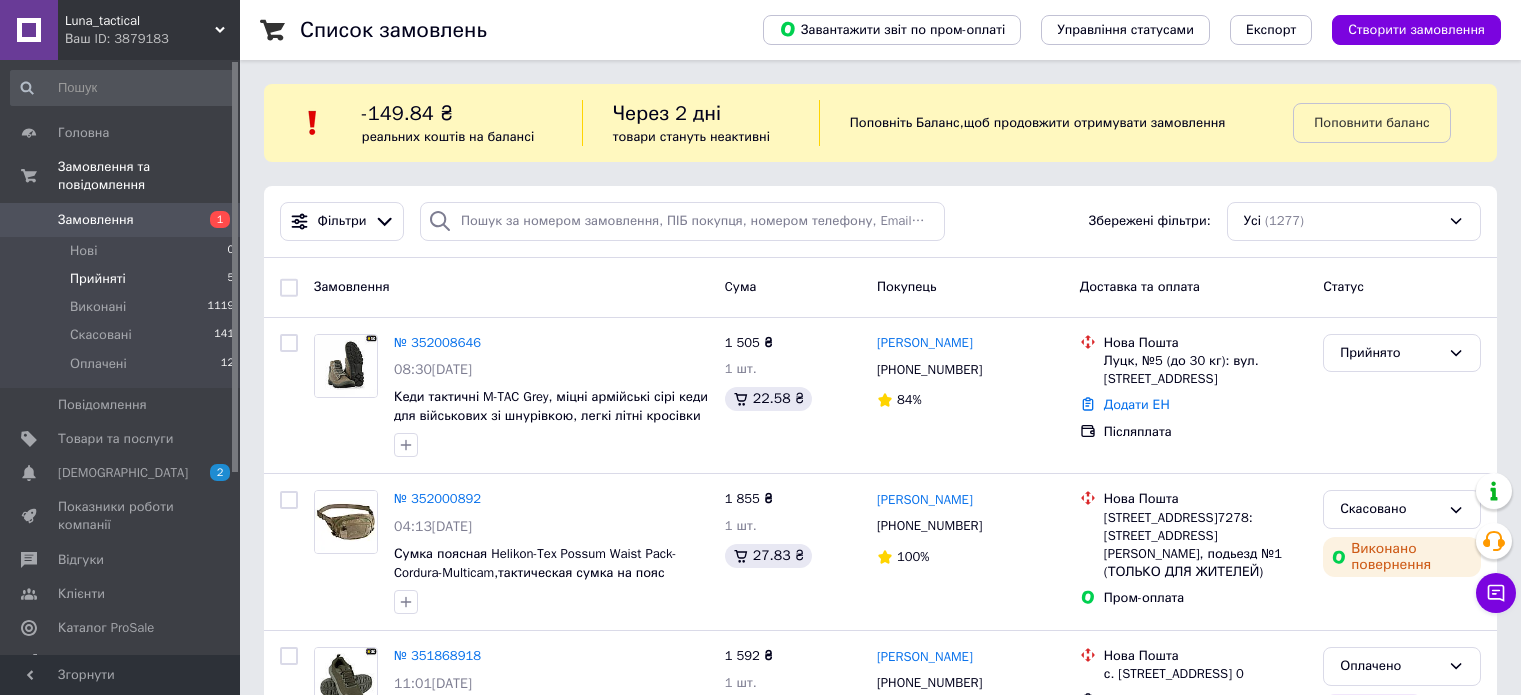 scroll, scrollTop: 200, scrollLeft: 0, axis: vertical 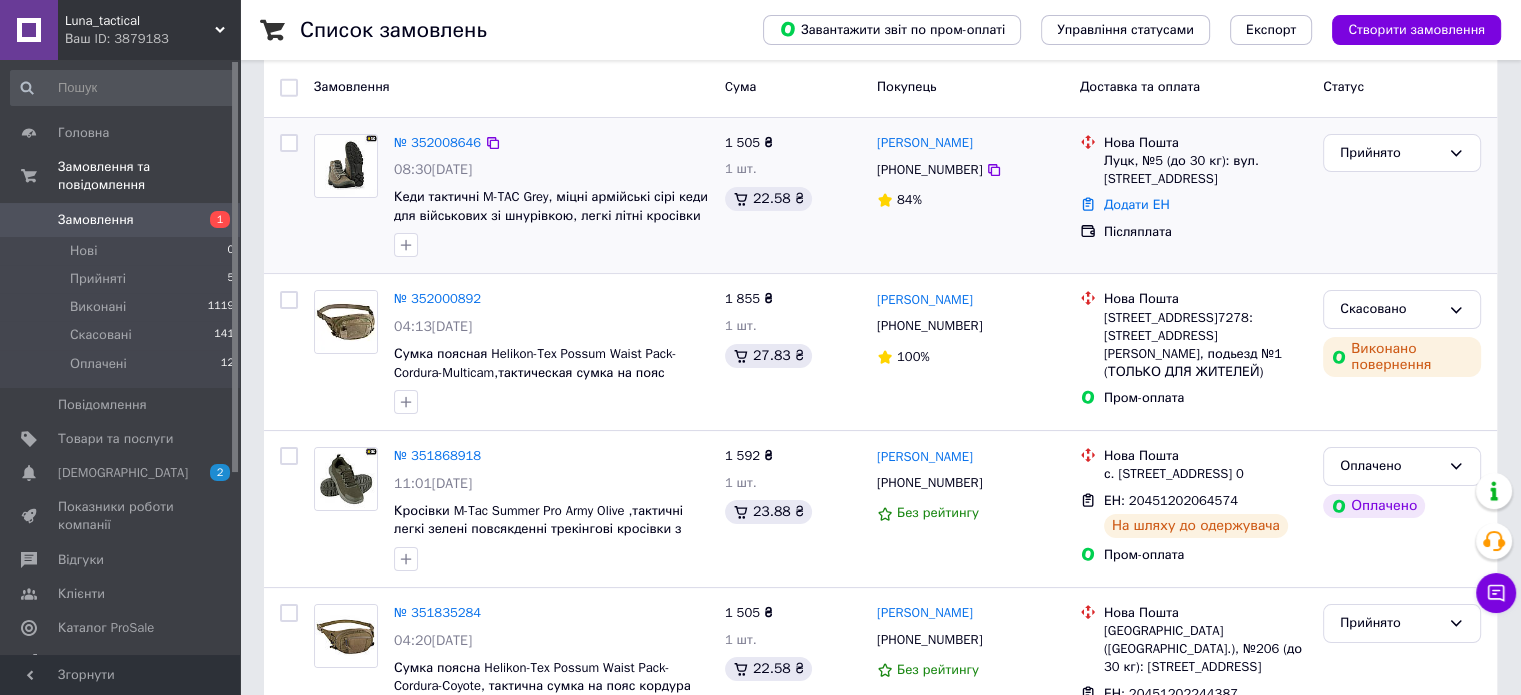 click on "[PHONE_NUMBER]" at bounding box center (929, 170) 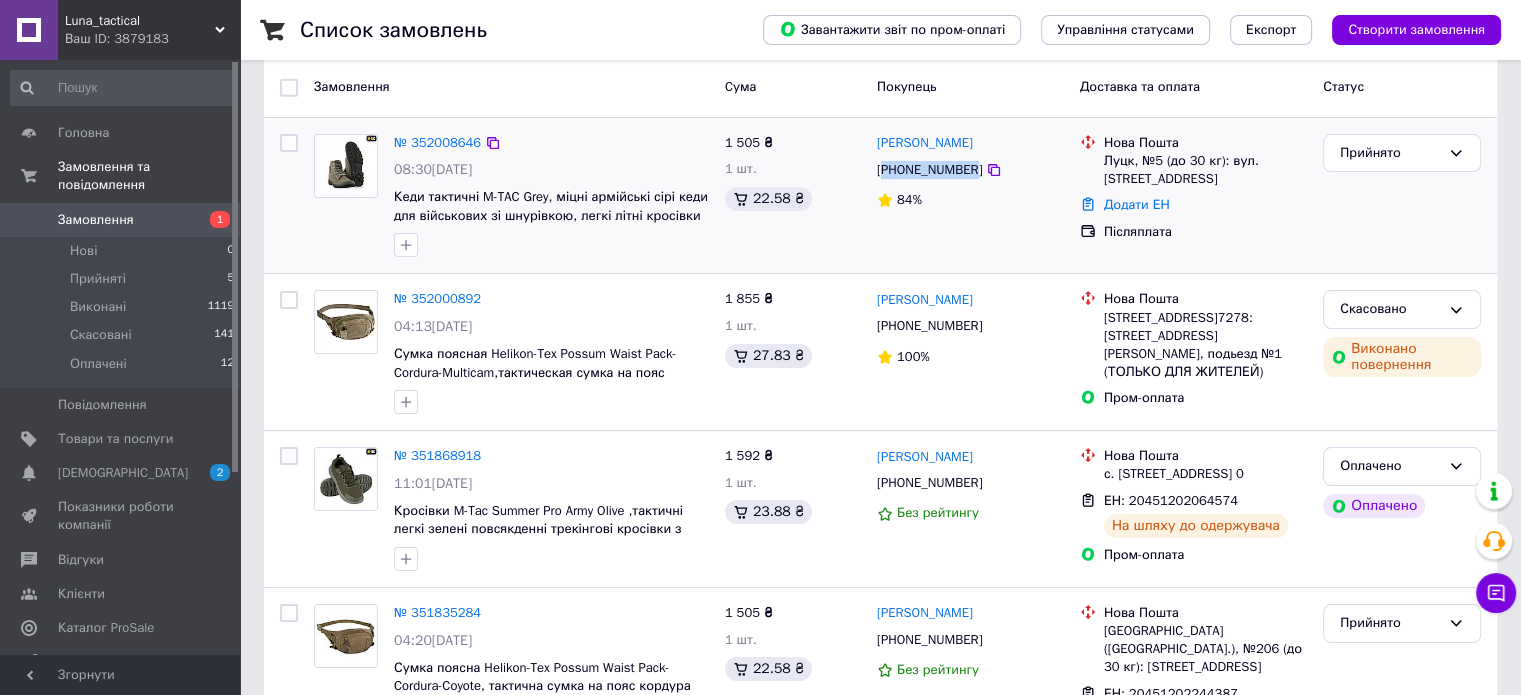 click on "[PHONE_NUMBER]" at bounding box center [929, 170] 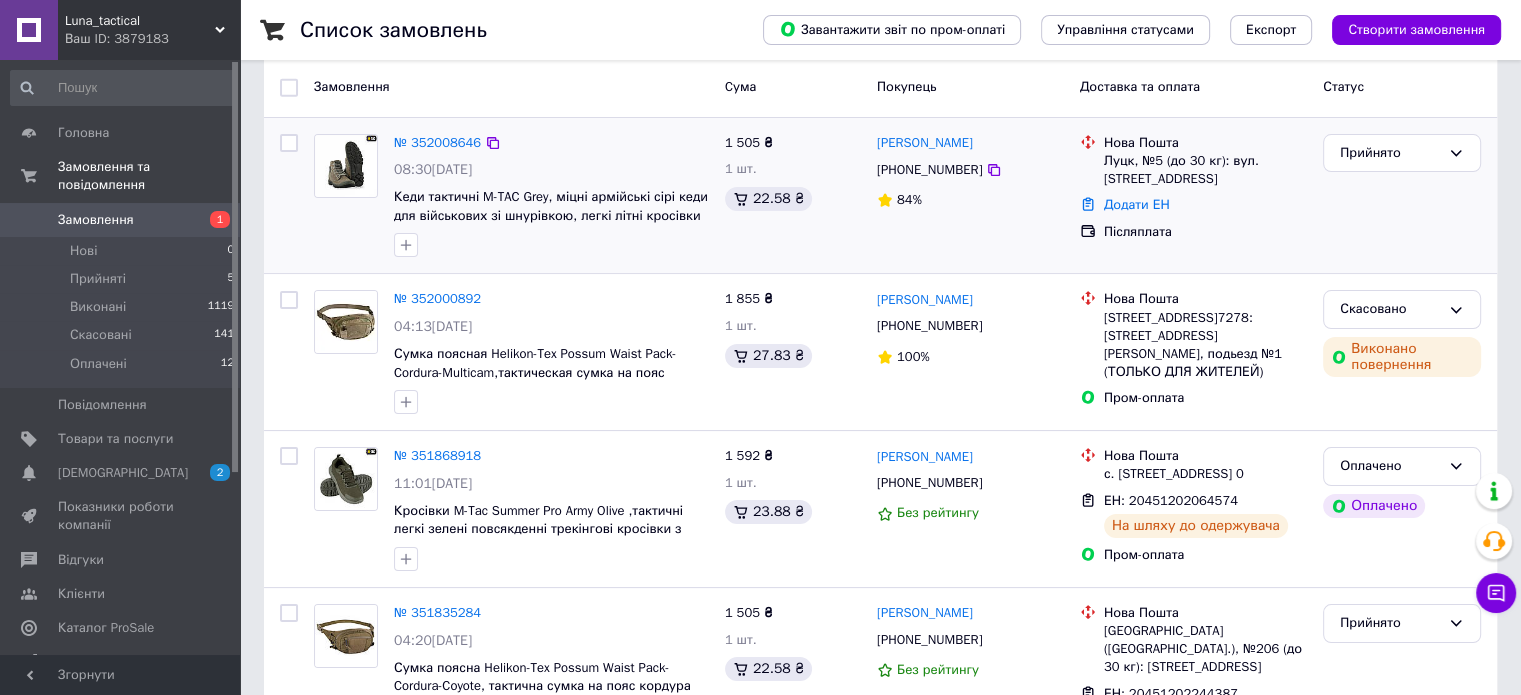click on "№ 352008646" at bounding box center (437, 143) 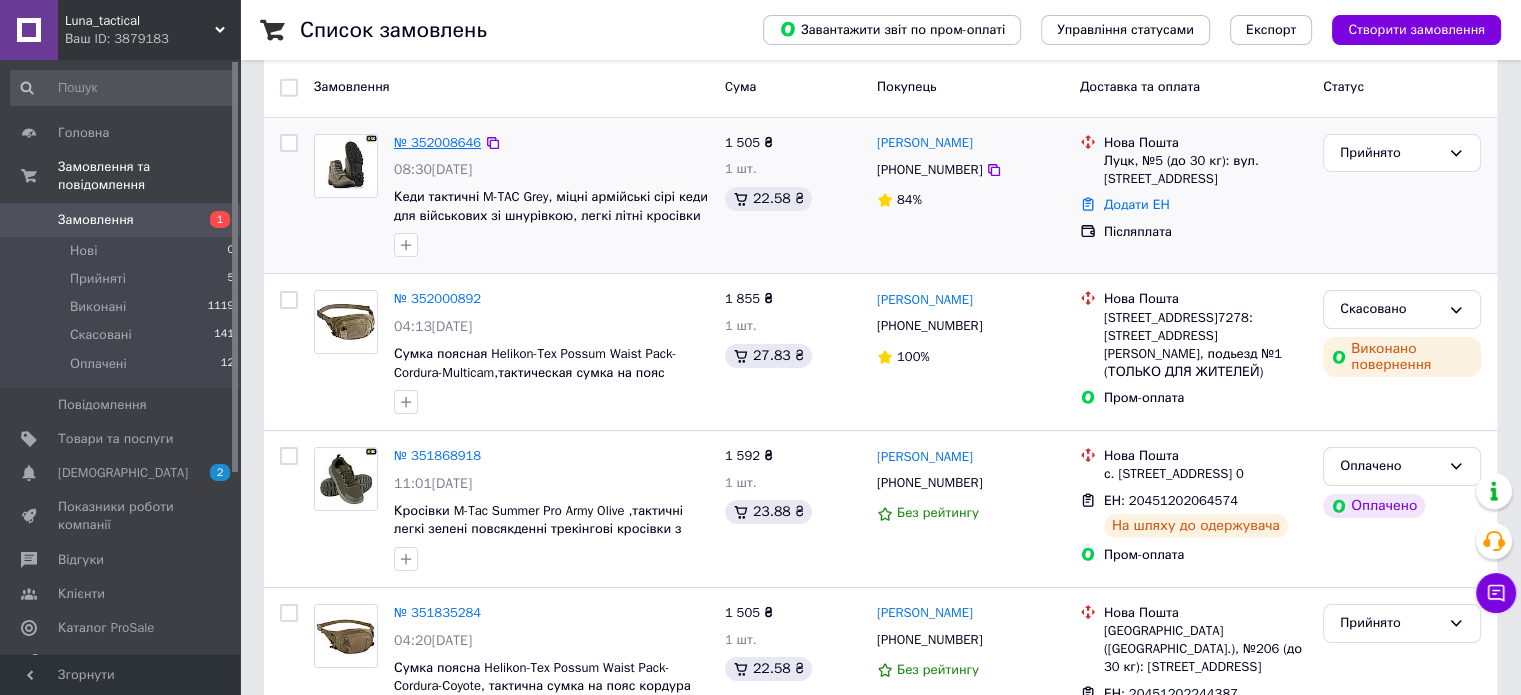 click on "№ 352008646" at bounding box center (437, 142) 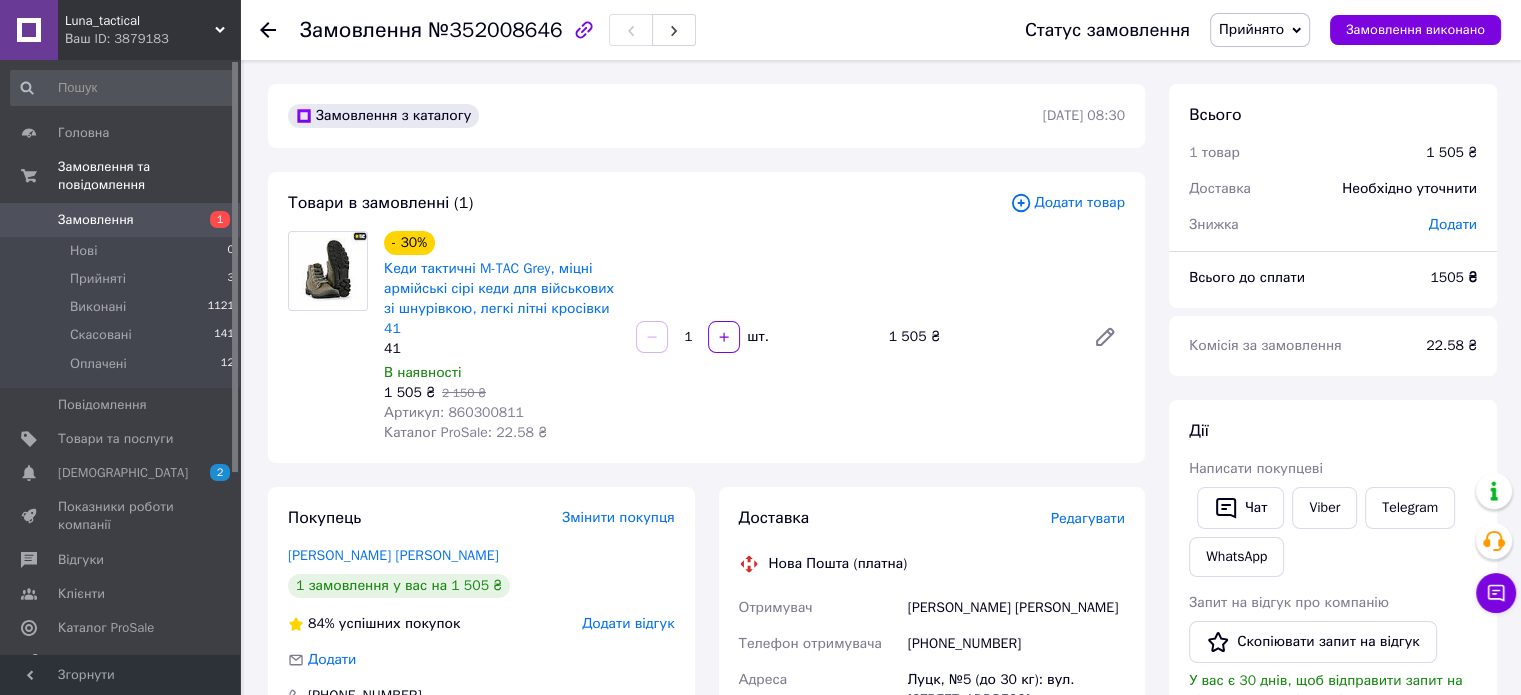 click on "Артикул: 860300811" at bounding box center [454, 412] 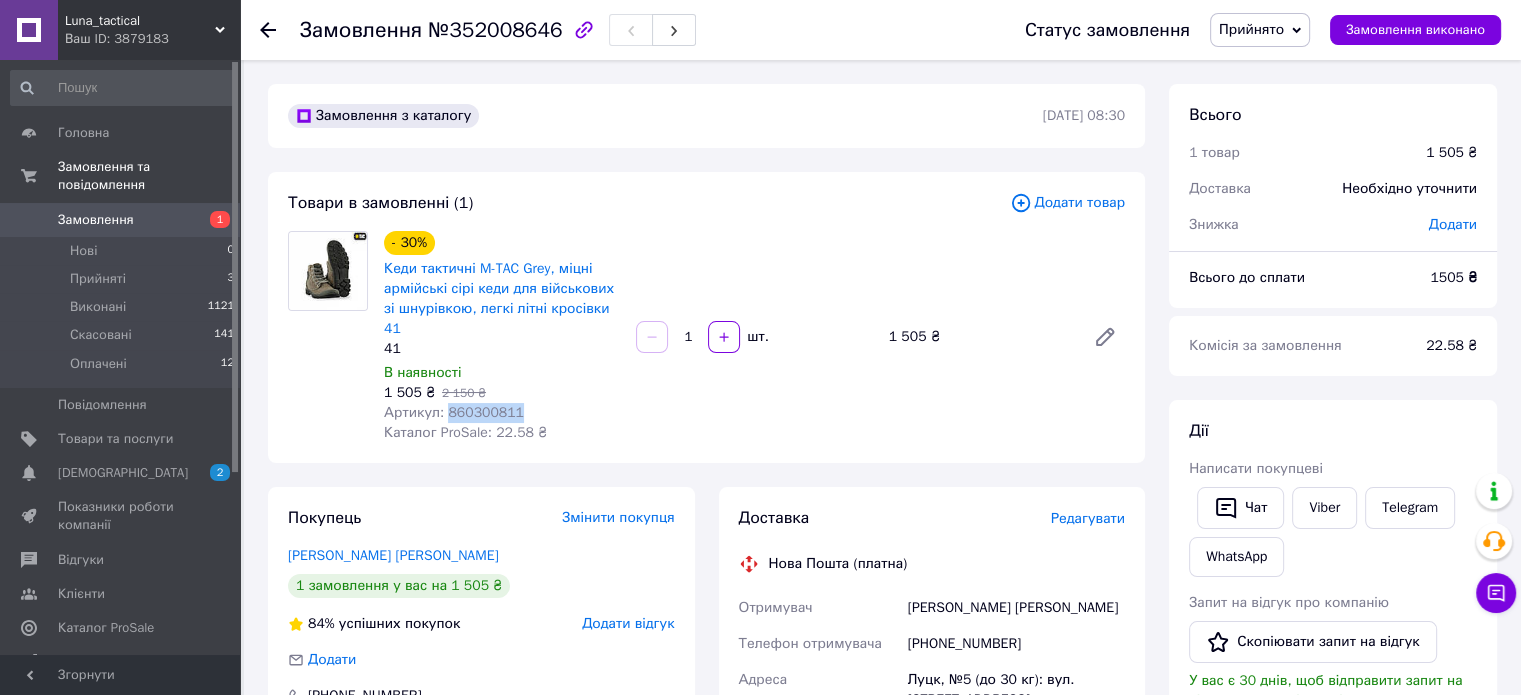 click on "Артикул: 860300811" at bounding box center [454, 412] 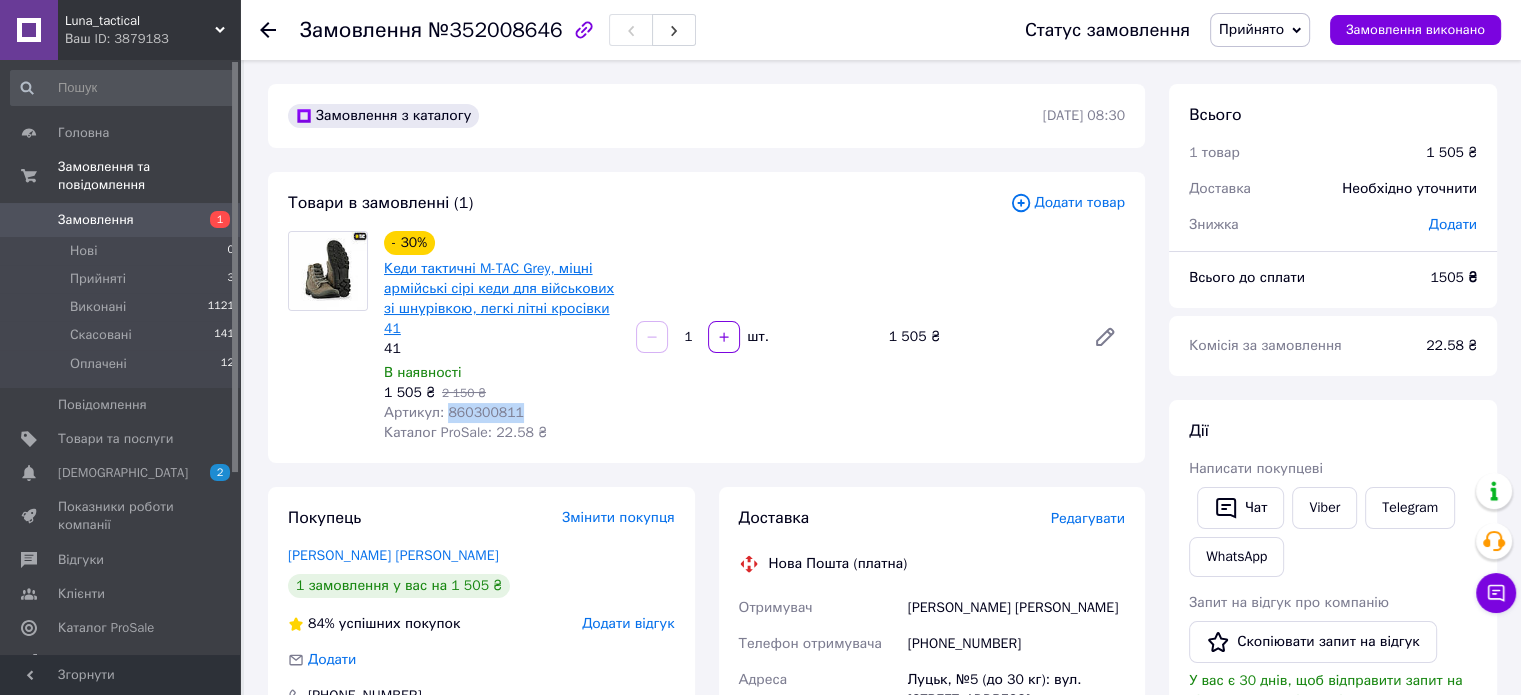 click on "Кеди тактичні M-TAC Grey, міцні армійські сірі кеди для військових зі шнурівкою, легкі літні кросівки 41" at bounding box center (499, 298) 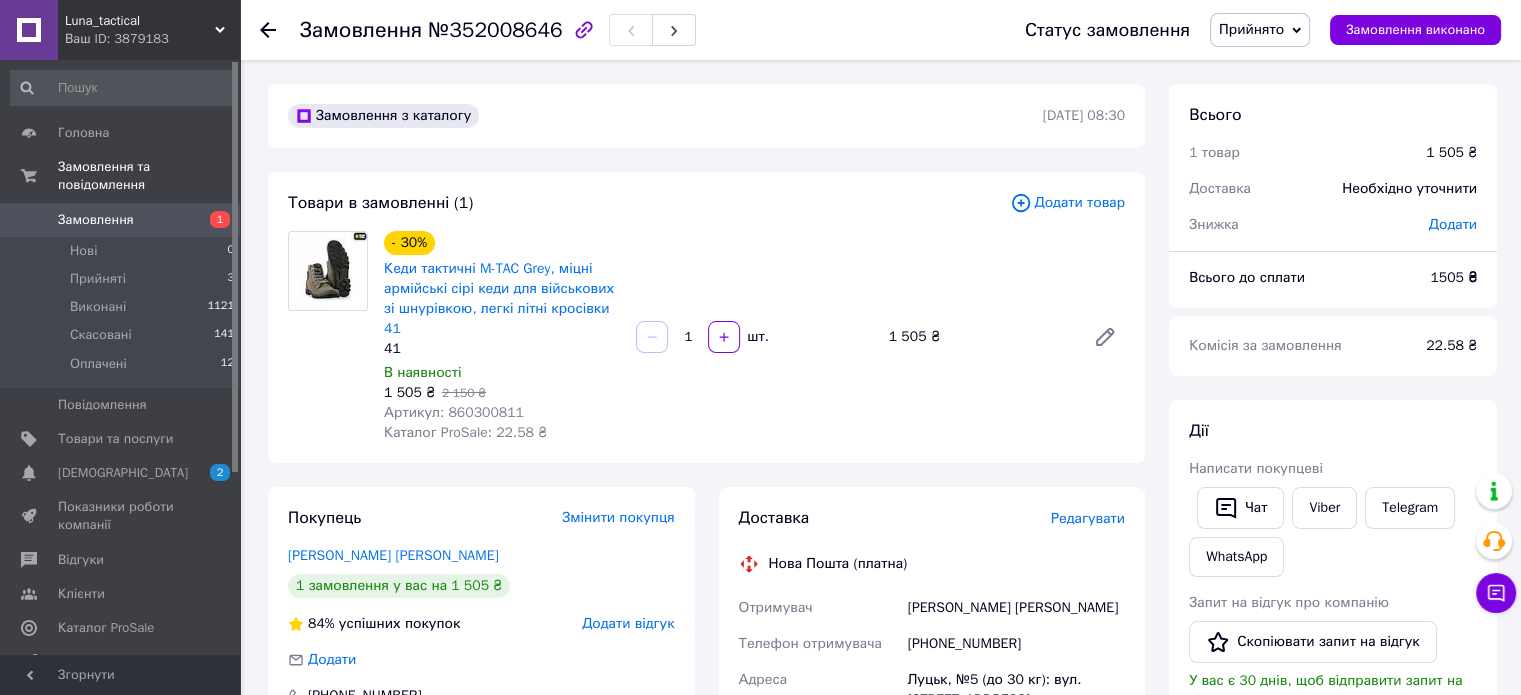 click on "[PHONE_NUMBER]" at bounding box center [1016, 644] 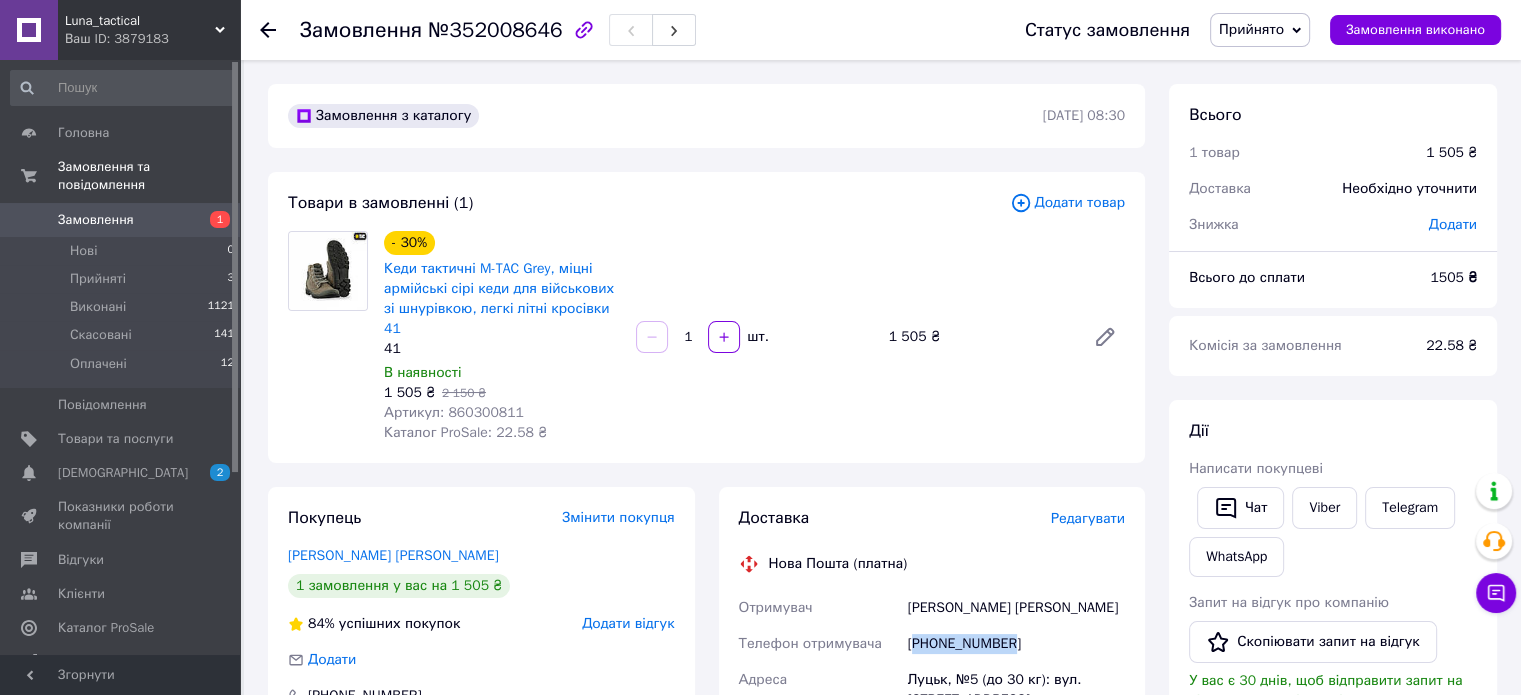 click on "[PHONE_NUMBER]" at bounding box center [1016, 644] 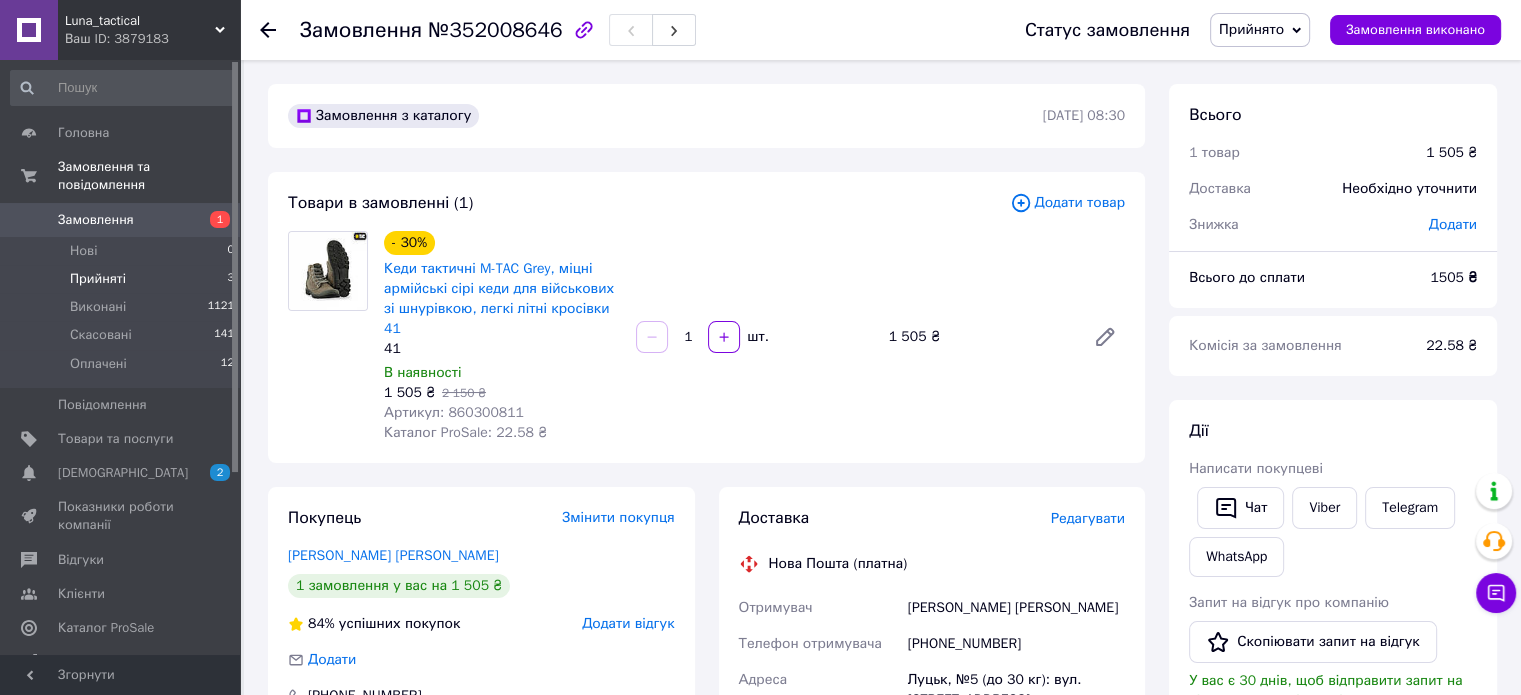 click on "Прийняті" at bounding box center (98, 279) 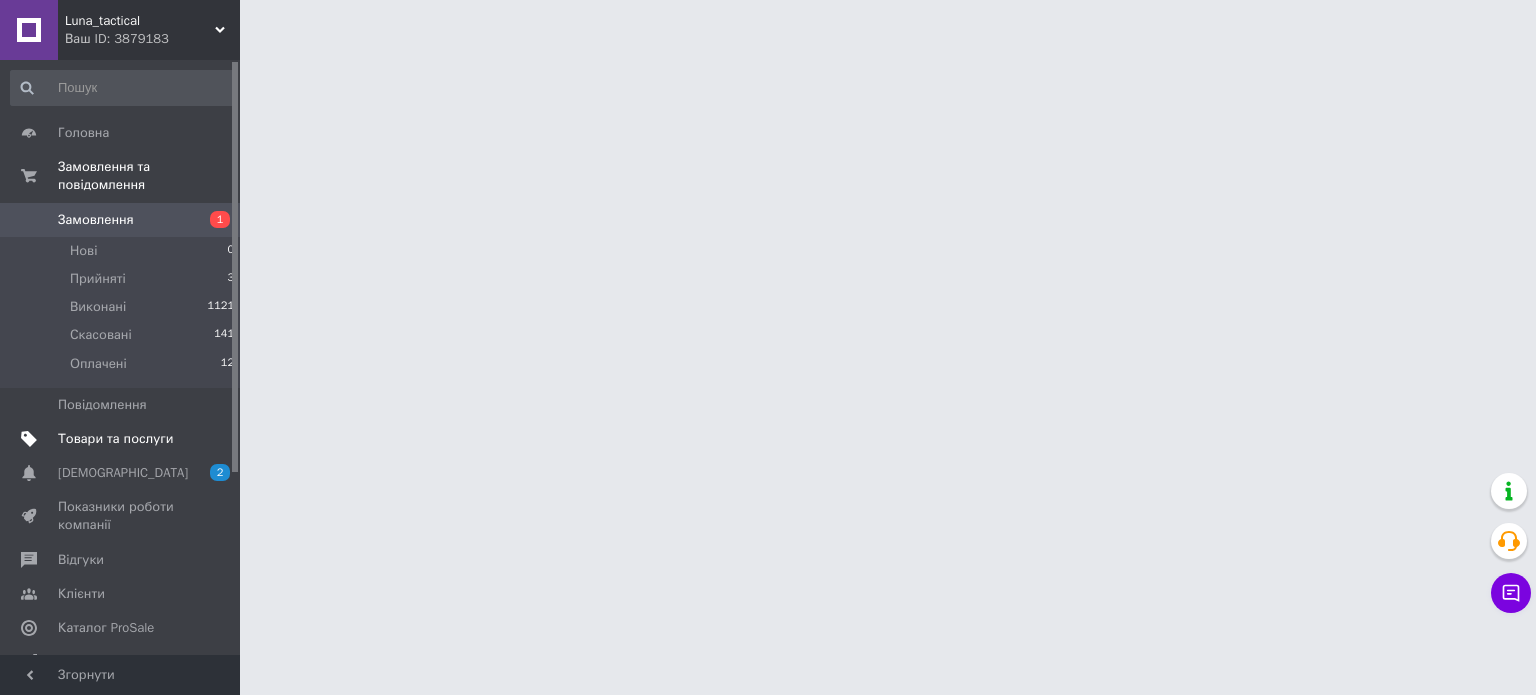 click on "Товари та послуги" at bounding box center [115, 439] 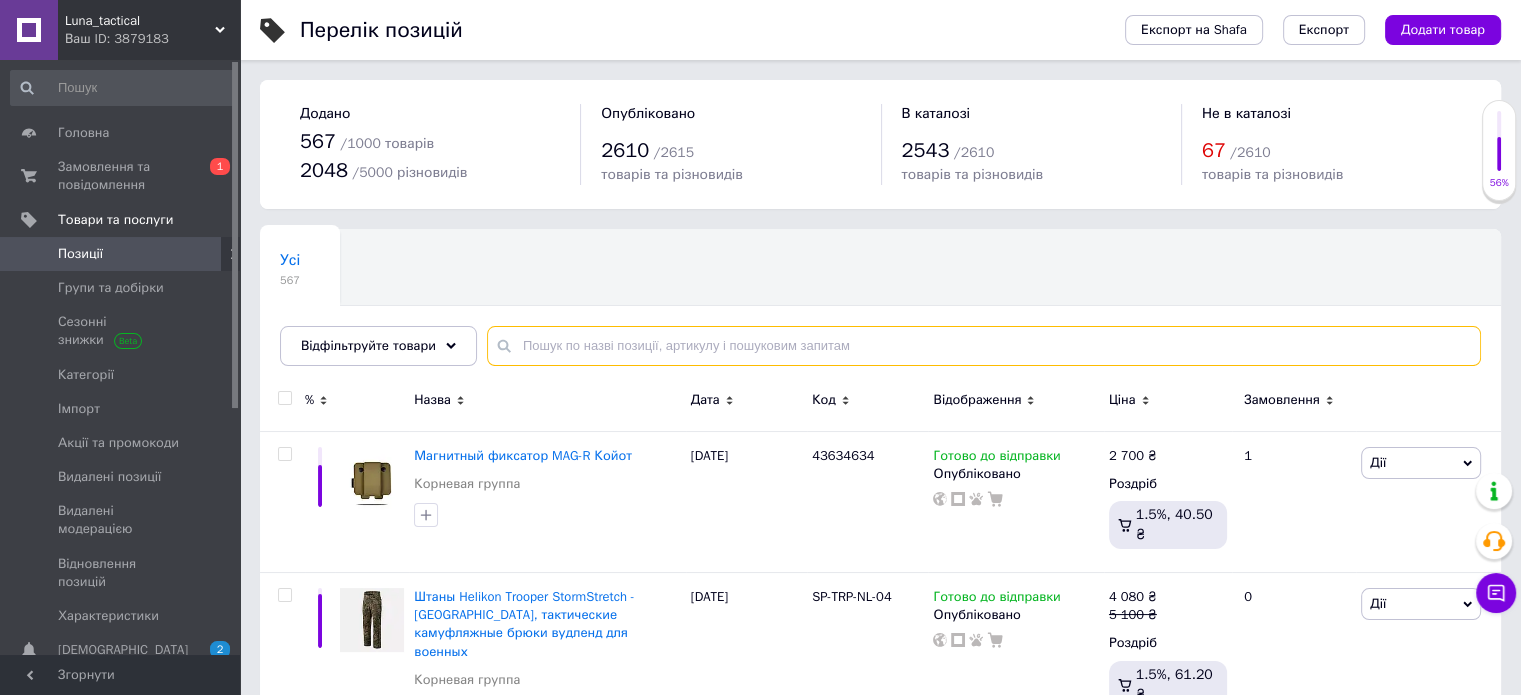 click at bounding box center (984, 346) 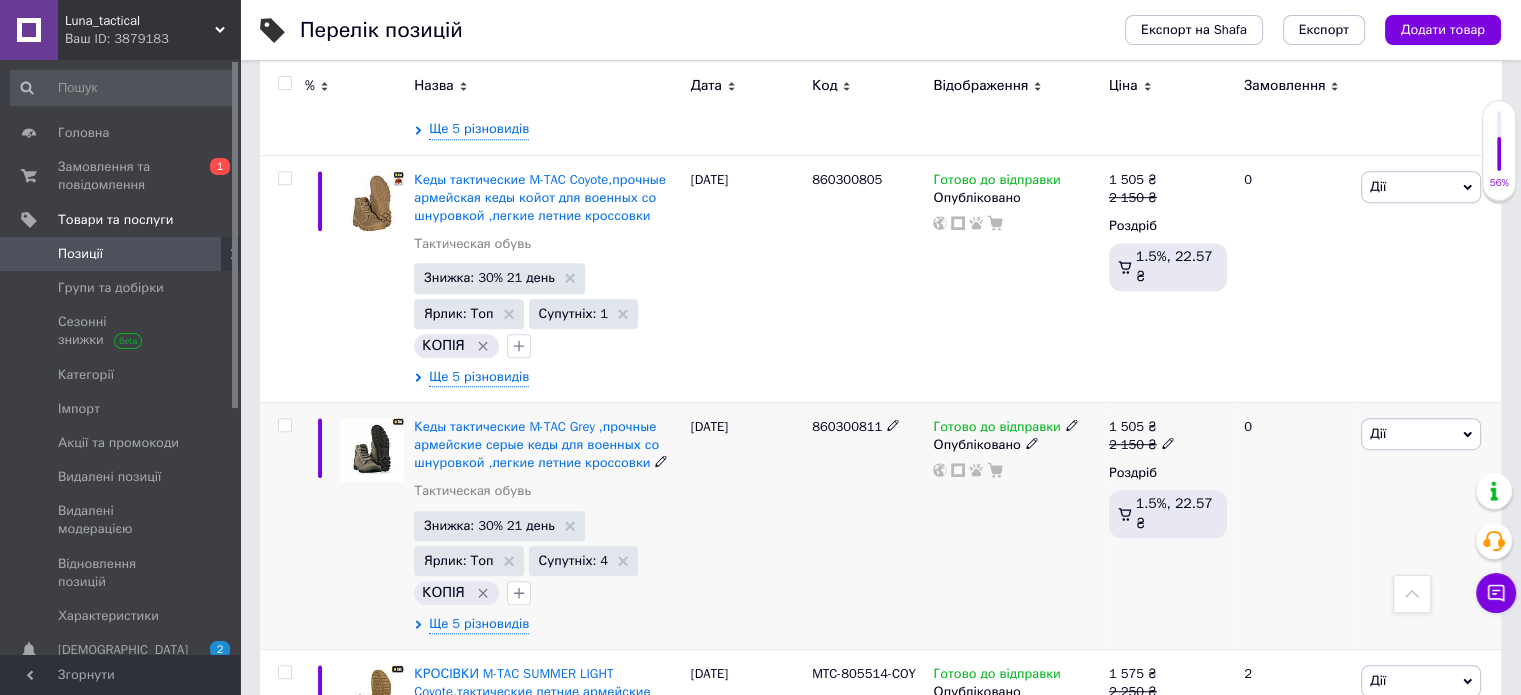 scroll, scrollTop: 1200, scrollLeft: 0, axis: vertical 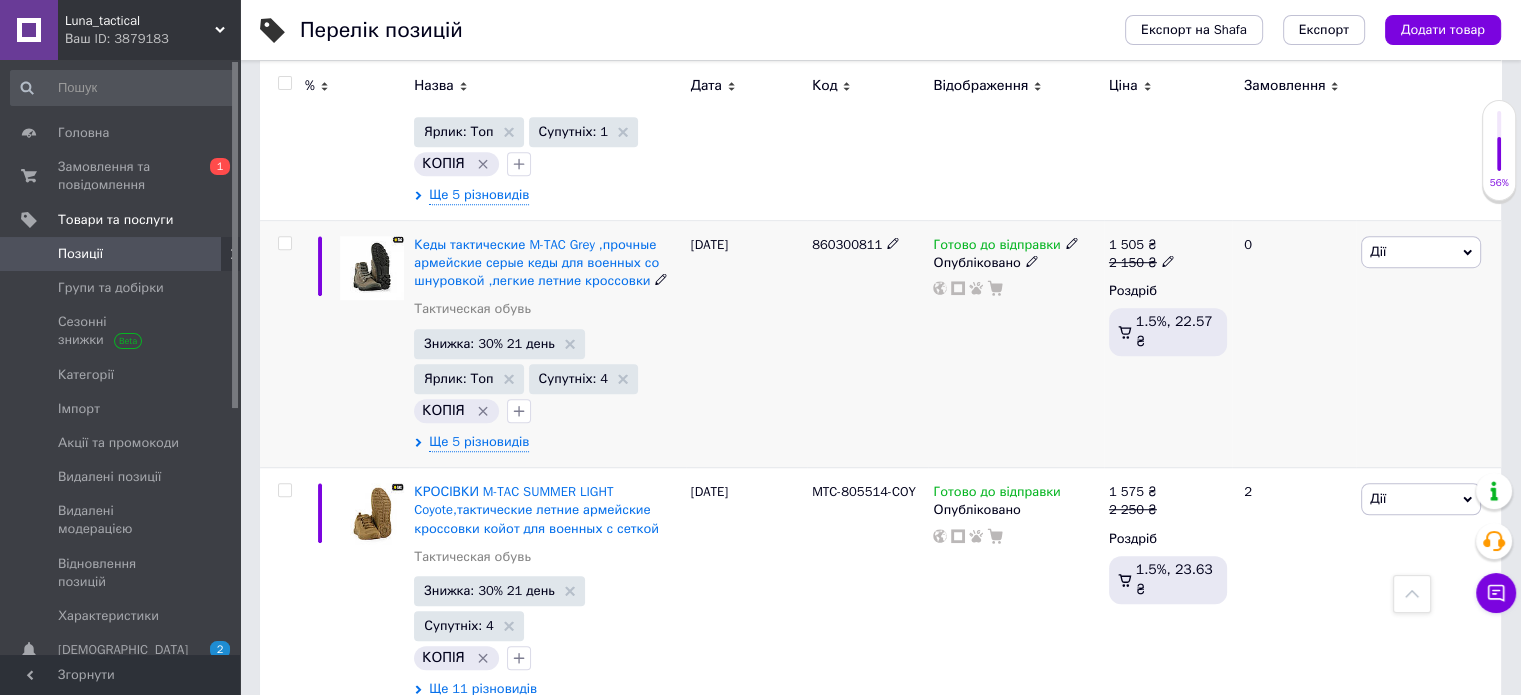 type on "кеди" 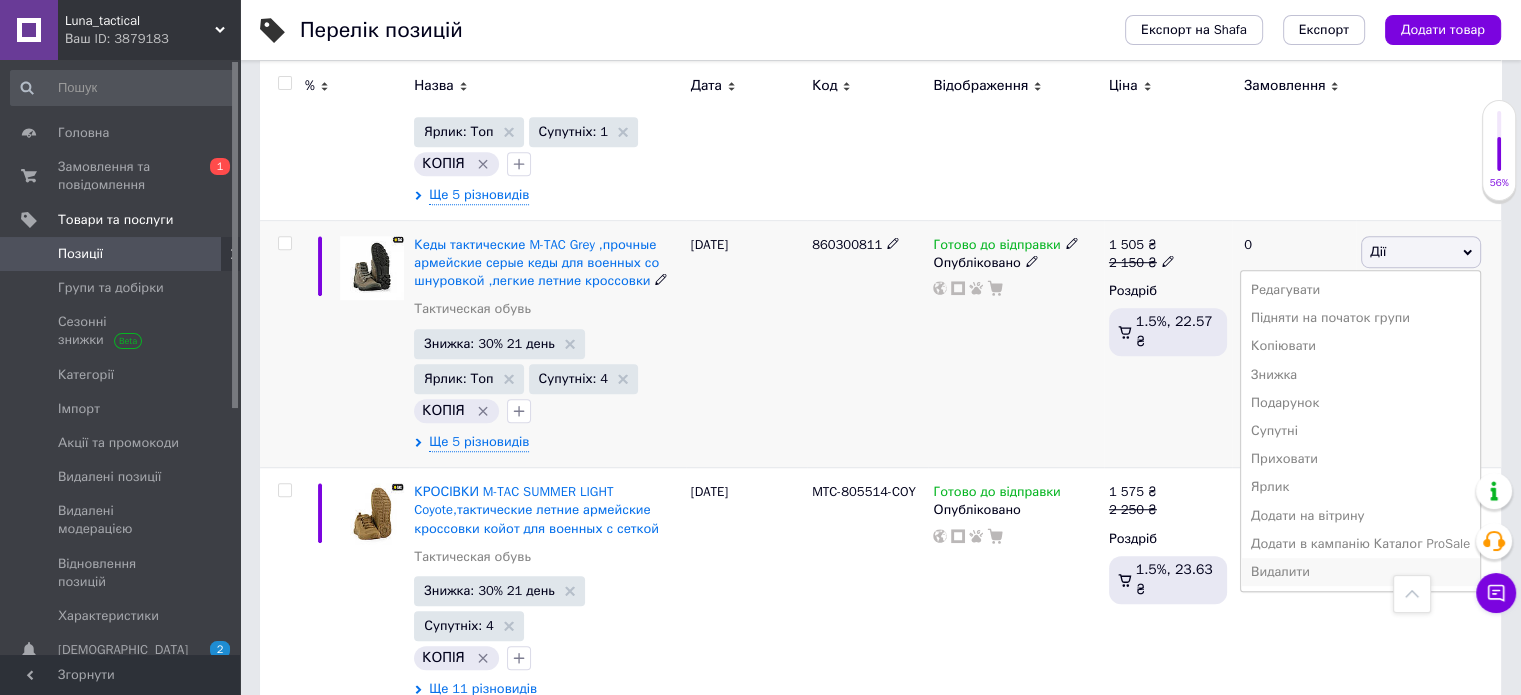 click on "Видалити" at bounding box center (1360, 572) 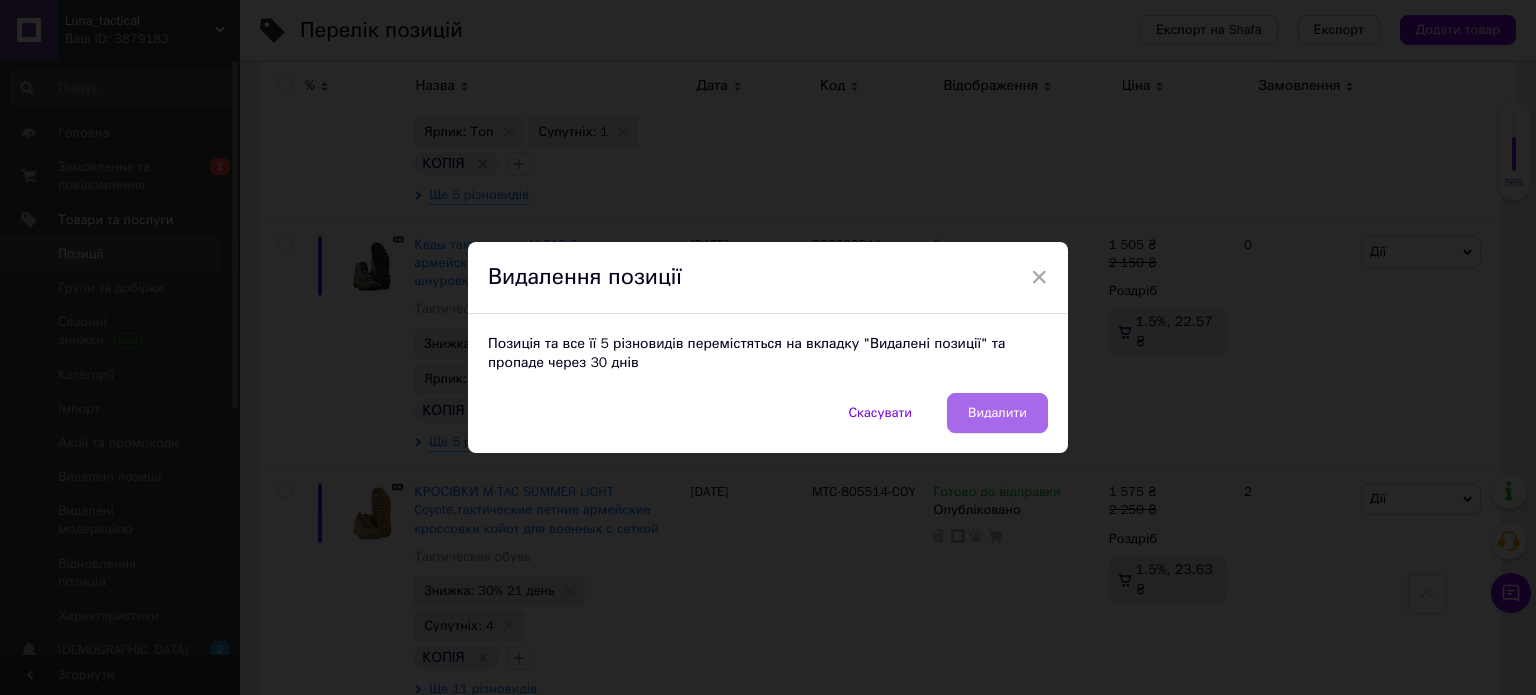 click on "Видалити" at bounding box center (997, 413) 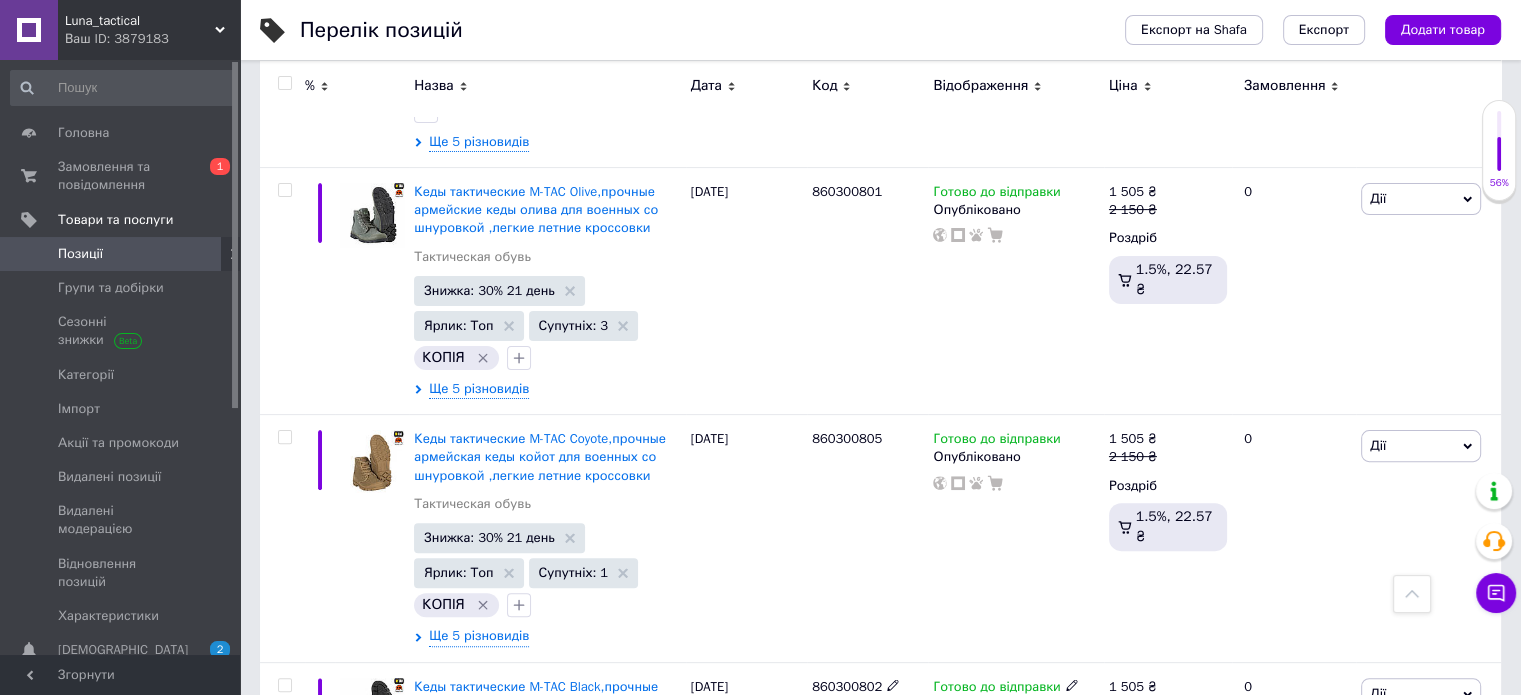 scroll, scrollTop: 0, scrollLeft: 0, axis: both 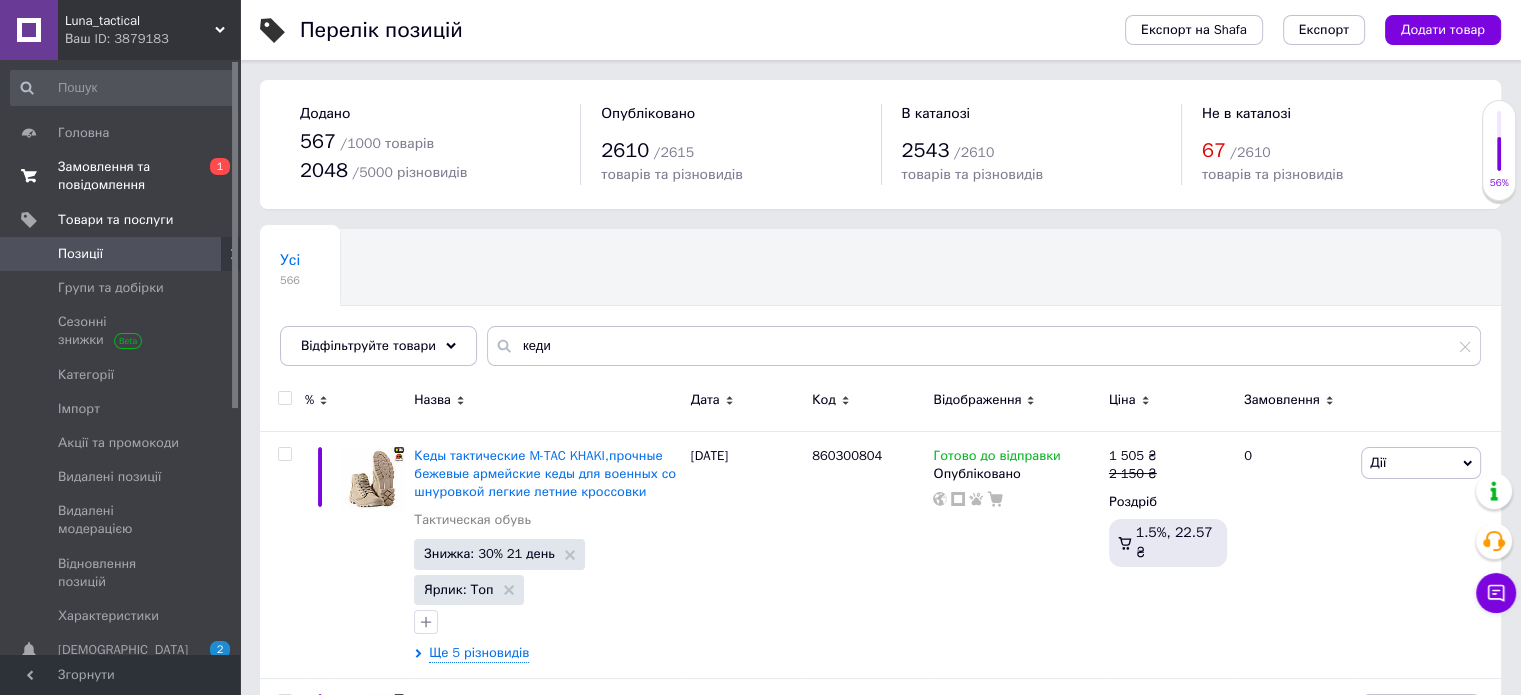 click on "Замовлення та повідомлення 0 1" at bounding box center (123, 176) 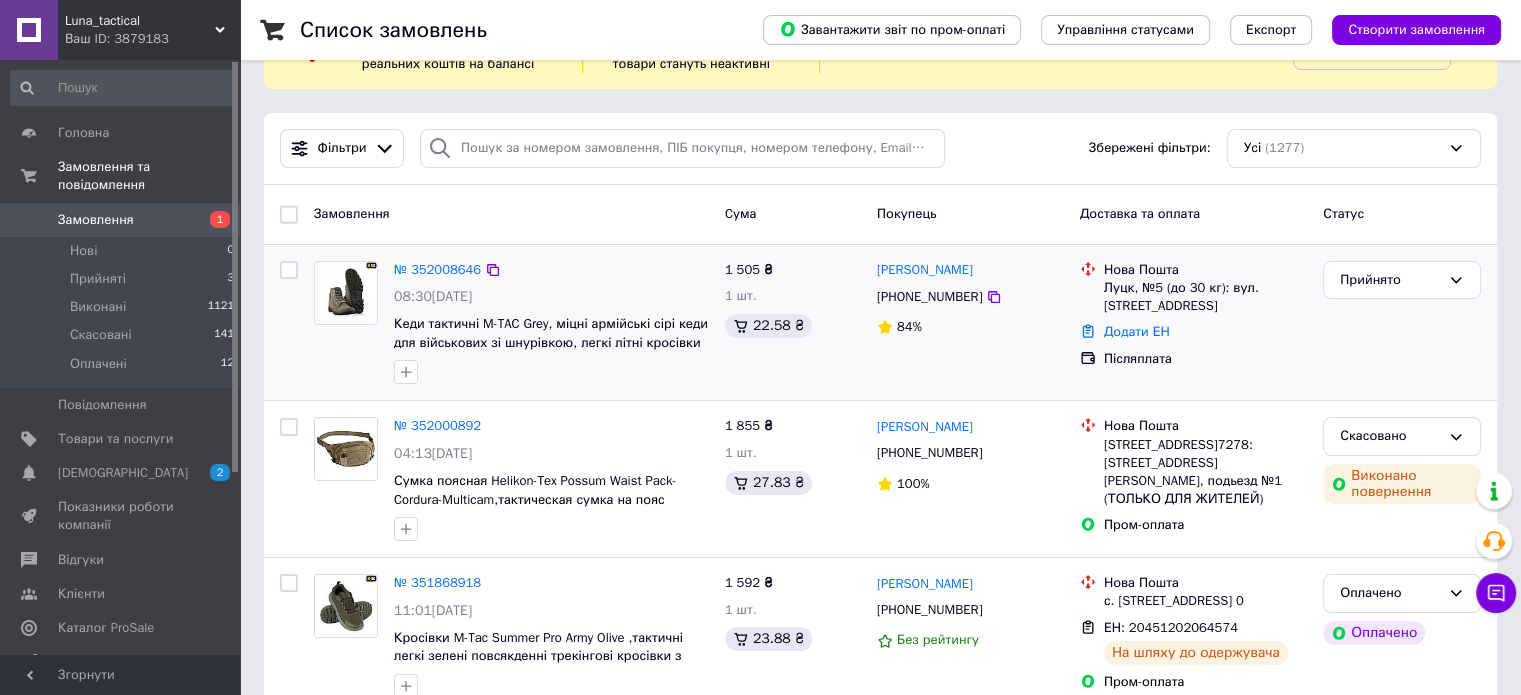 scroll, scrollTop: 200, scrollLeft: 0, axis: vertical 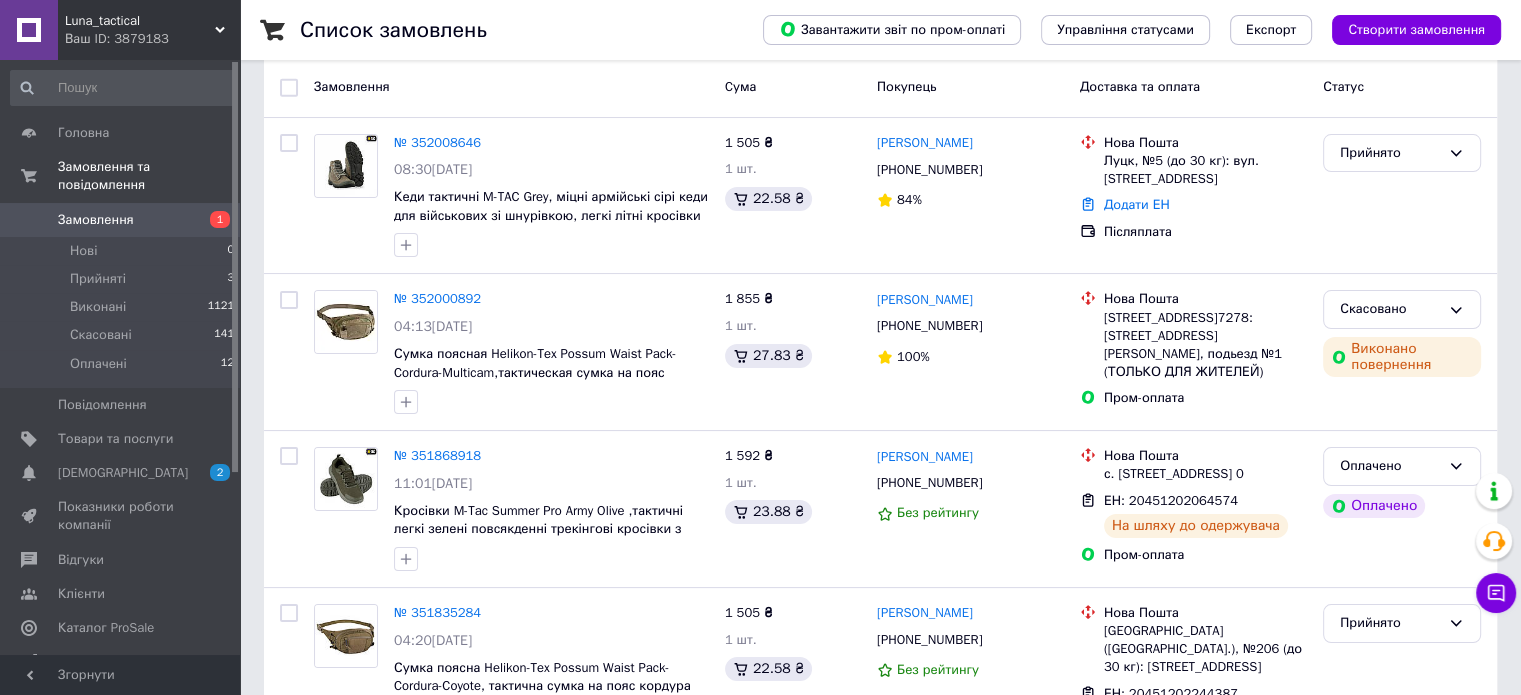click 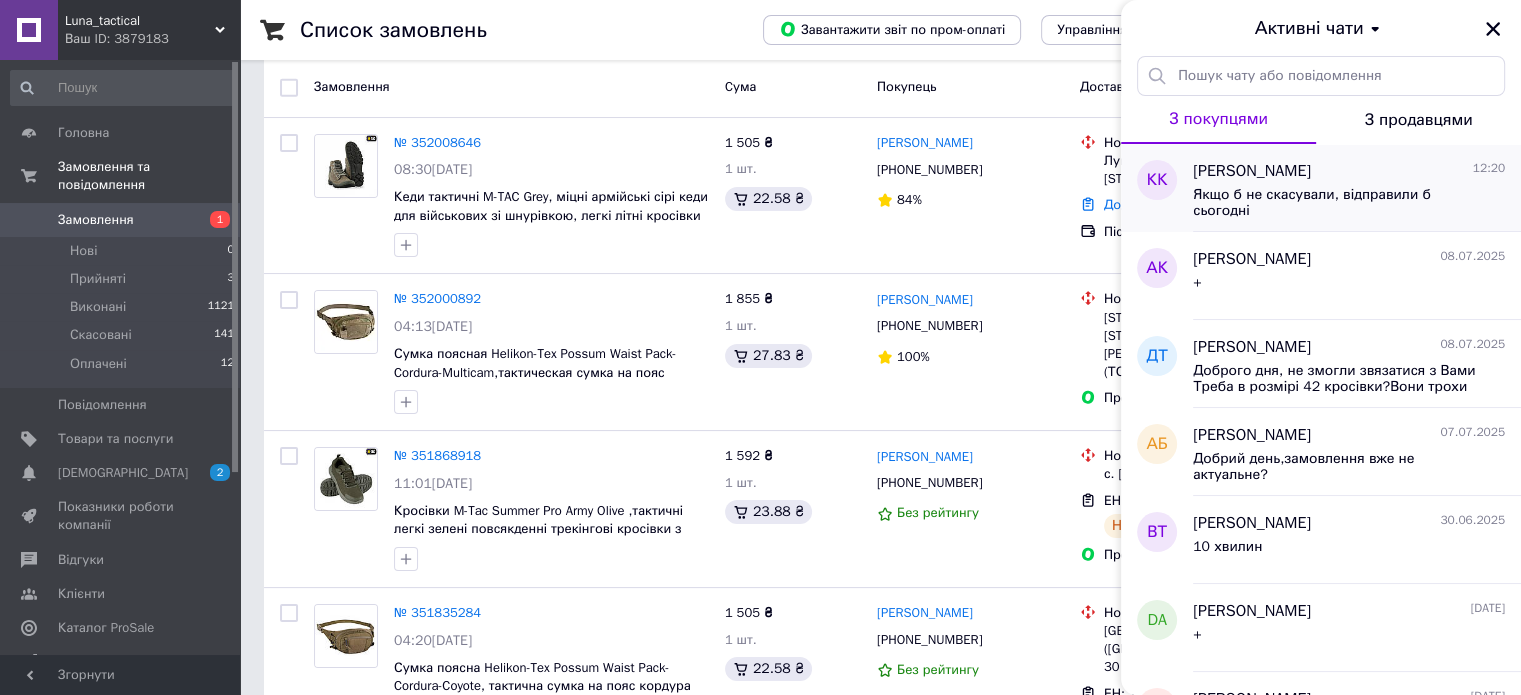 click on "Костянтин Кириченко 12:20" at bounding box center [1349, 171] 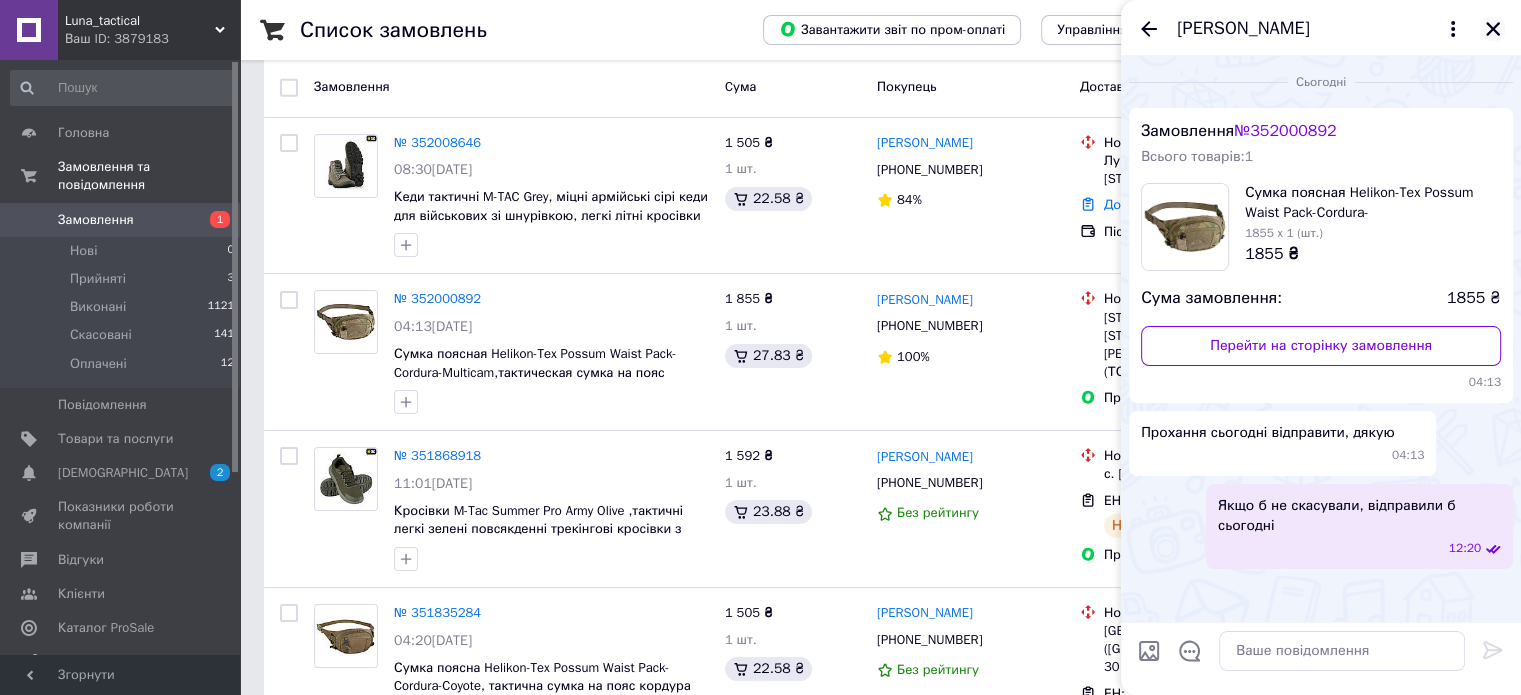 click 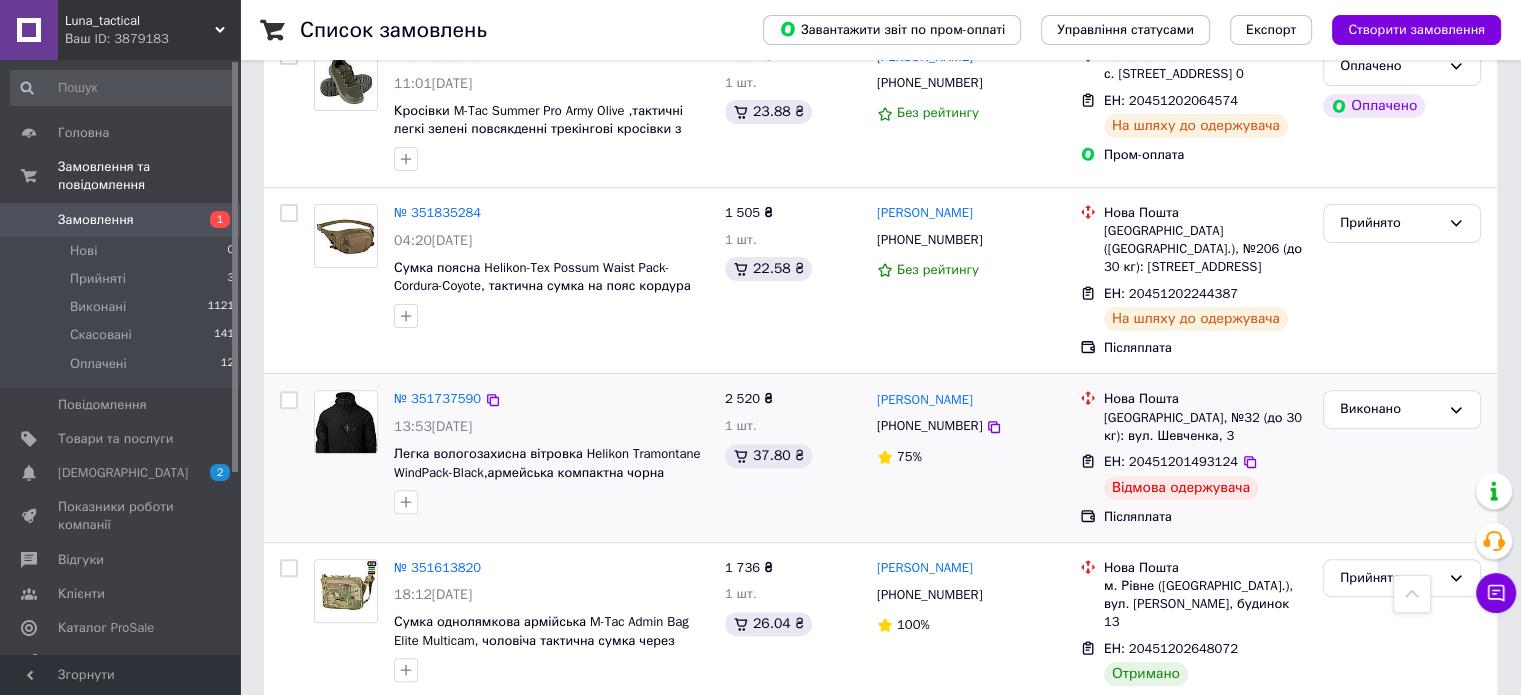 scroll, scrollTop: 800, scrollLeft: 0, axis: vertical 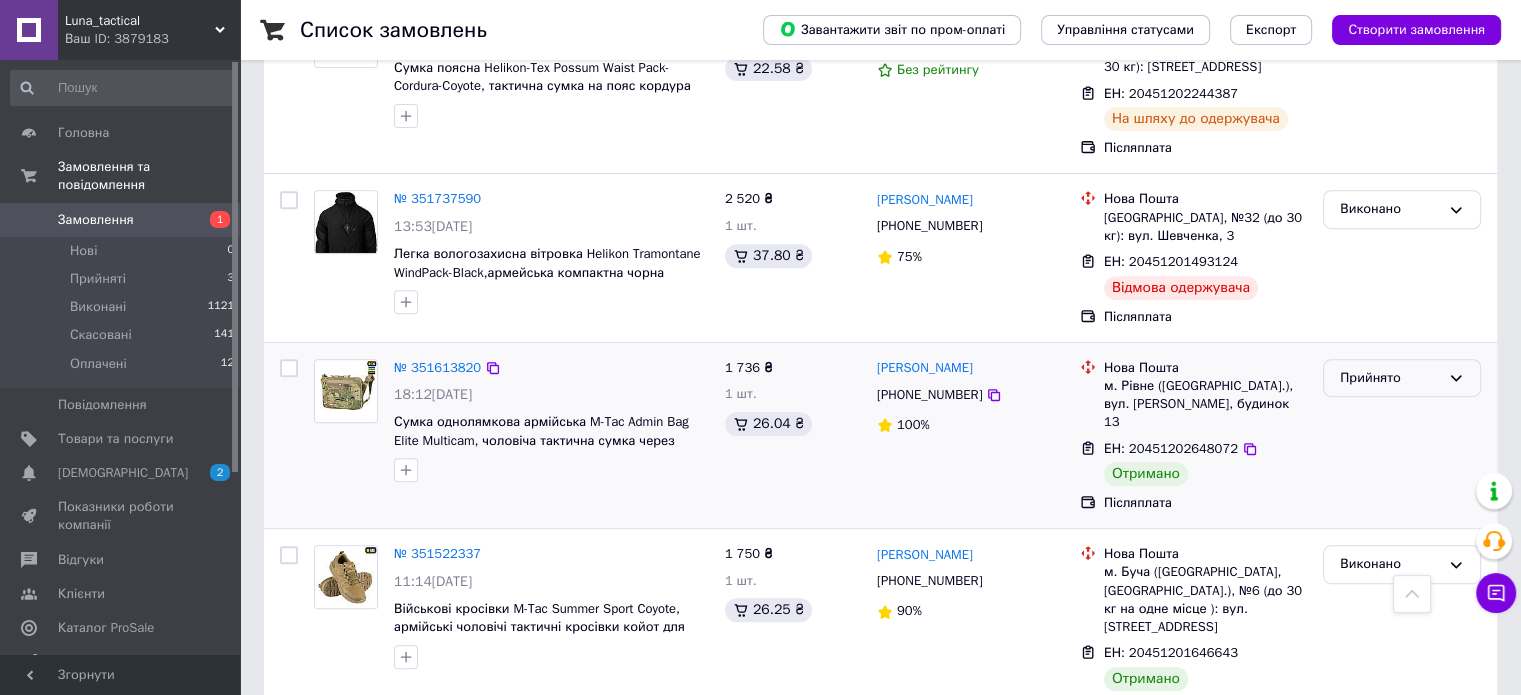 click on "Прийнято" at bounding box center [1390, 378] 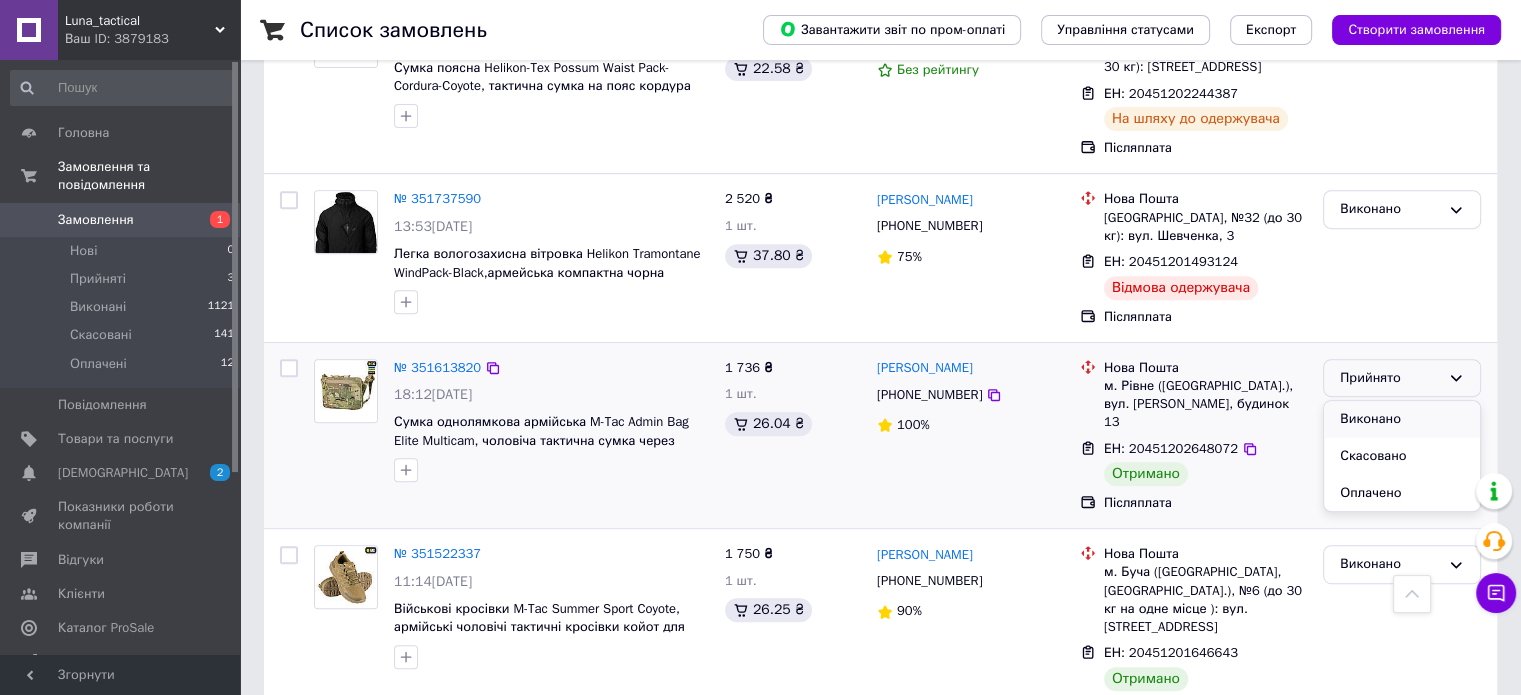click on "Виконано" at bounding box center [1402, 419] 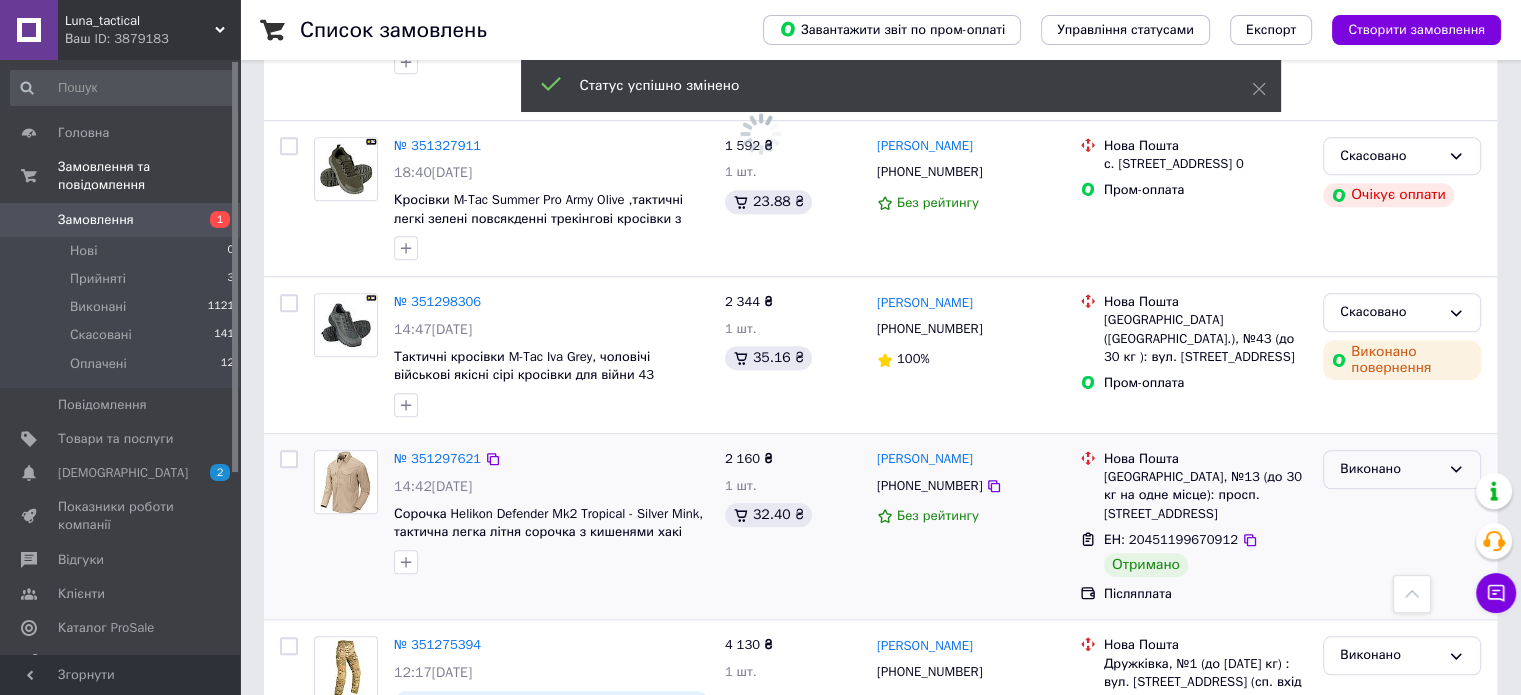 scroll, scrollTop: 1800, scrollLeft: 0, axis: vertical 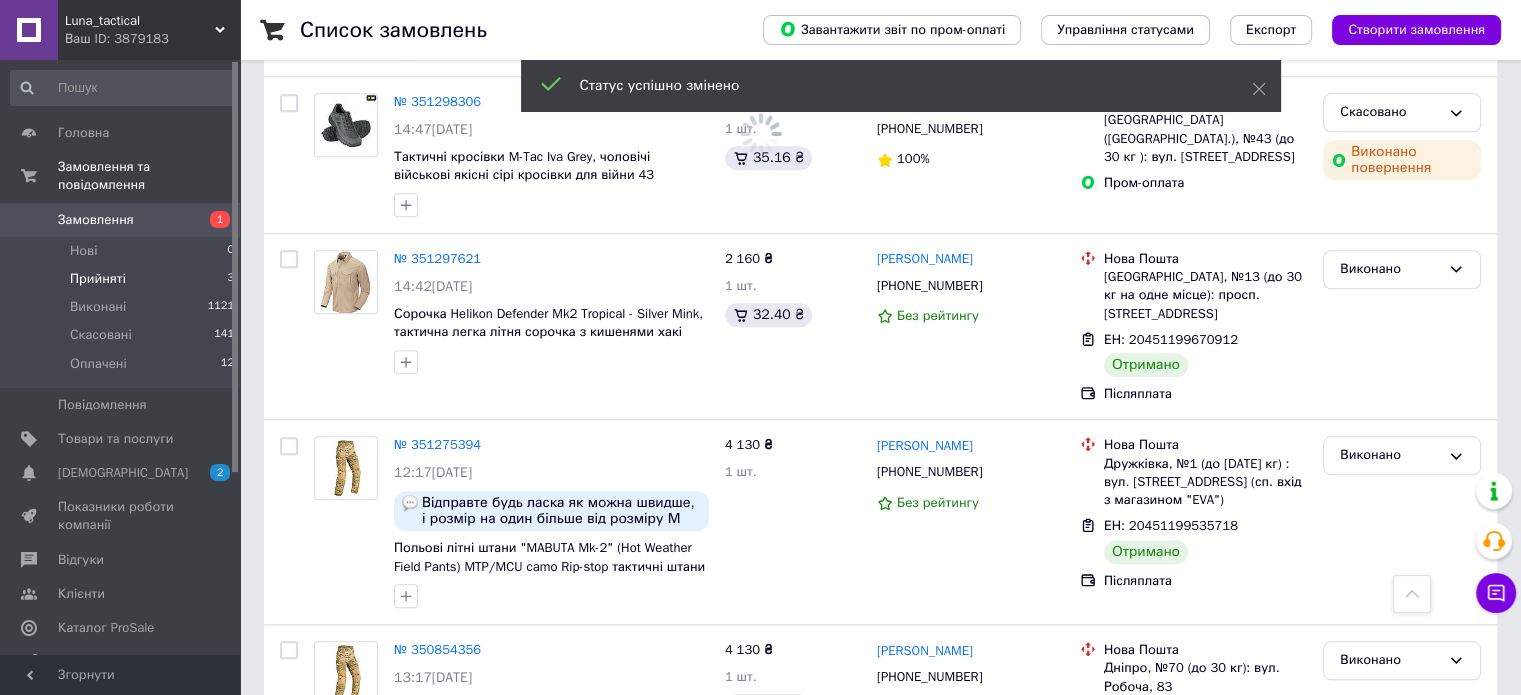 click on "Прийняті 3" at bounding box center [123, 279] 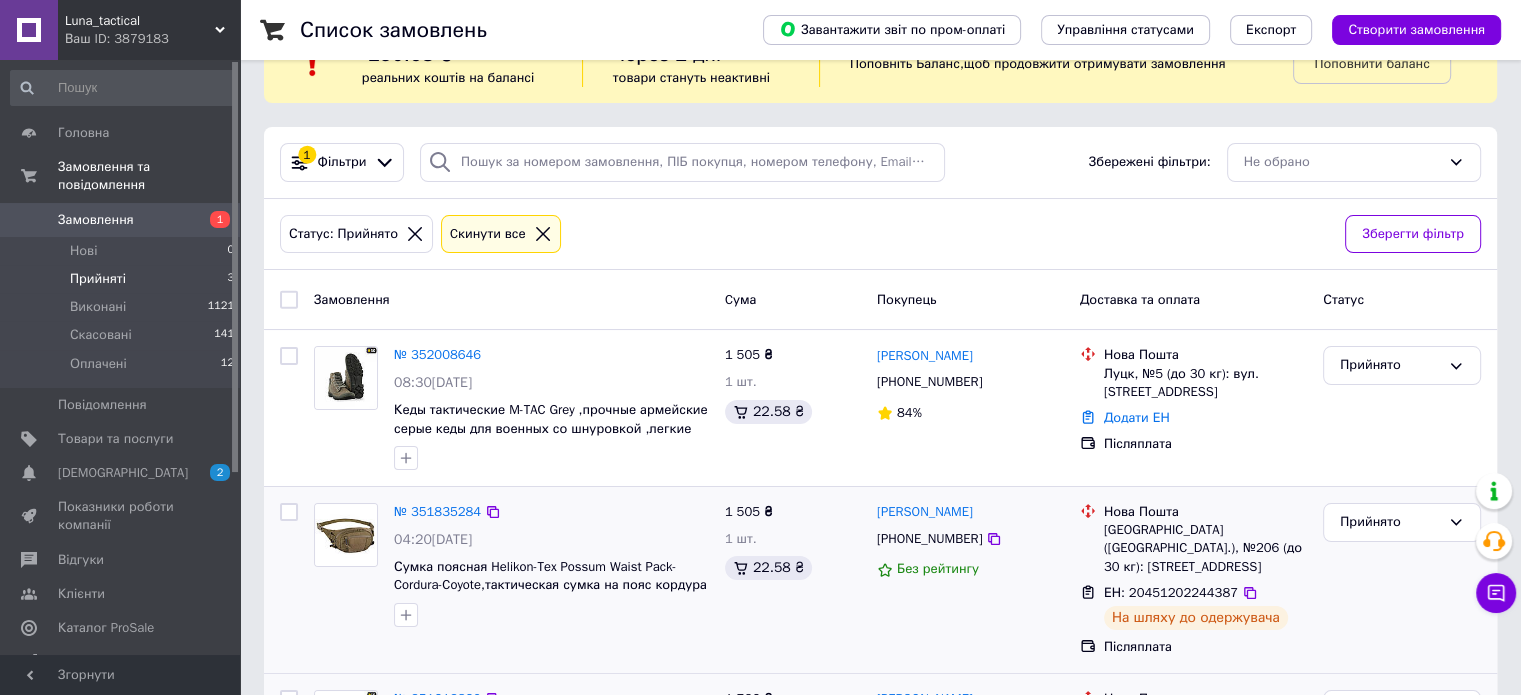 scroll, scrollTop: 208, scrollLeft: 0, axis: vertical 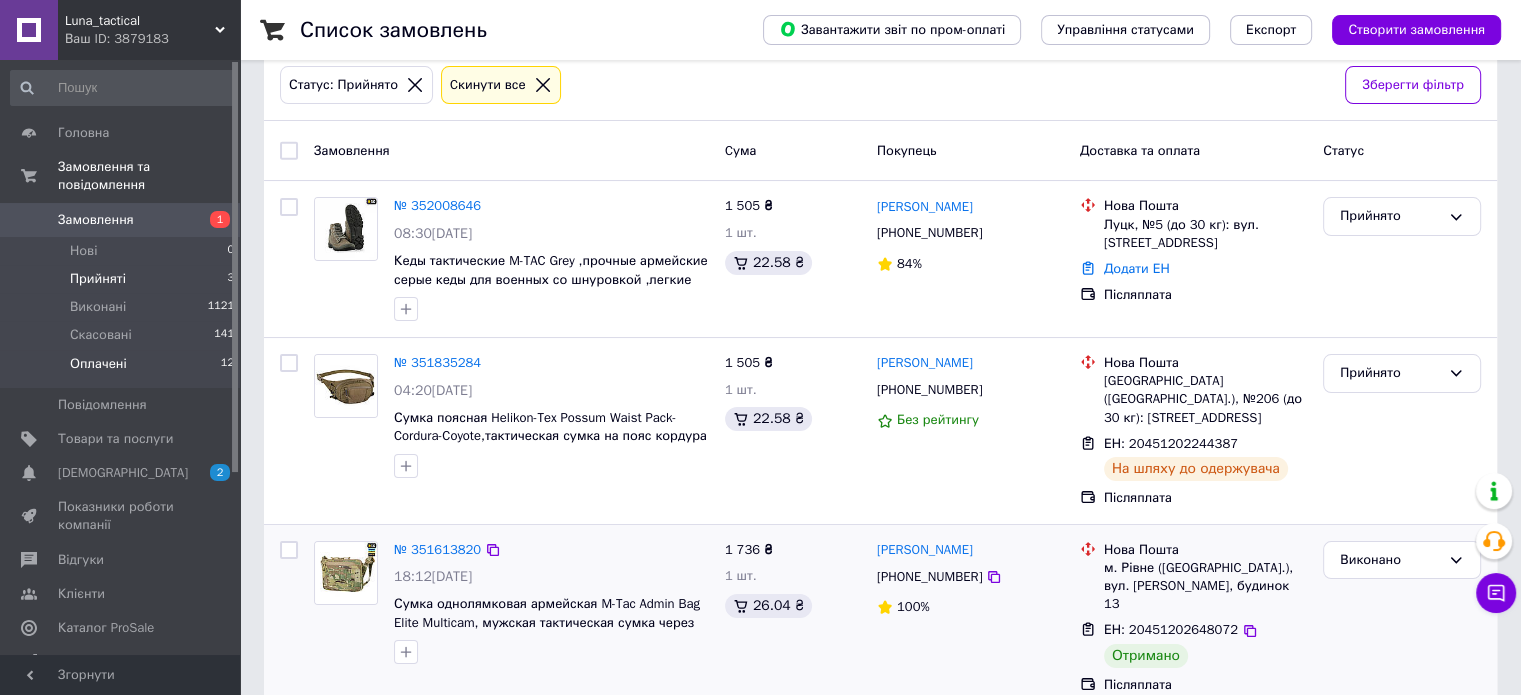 click on "Оплачені" at bounding box center (98, 364) 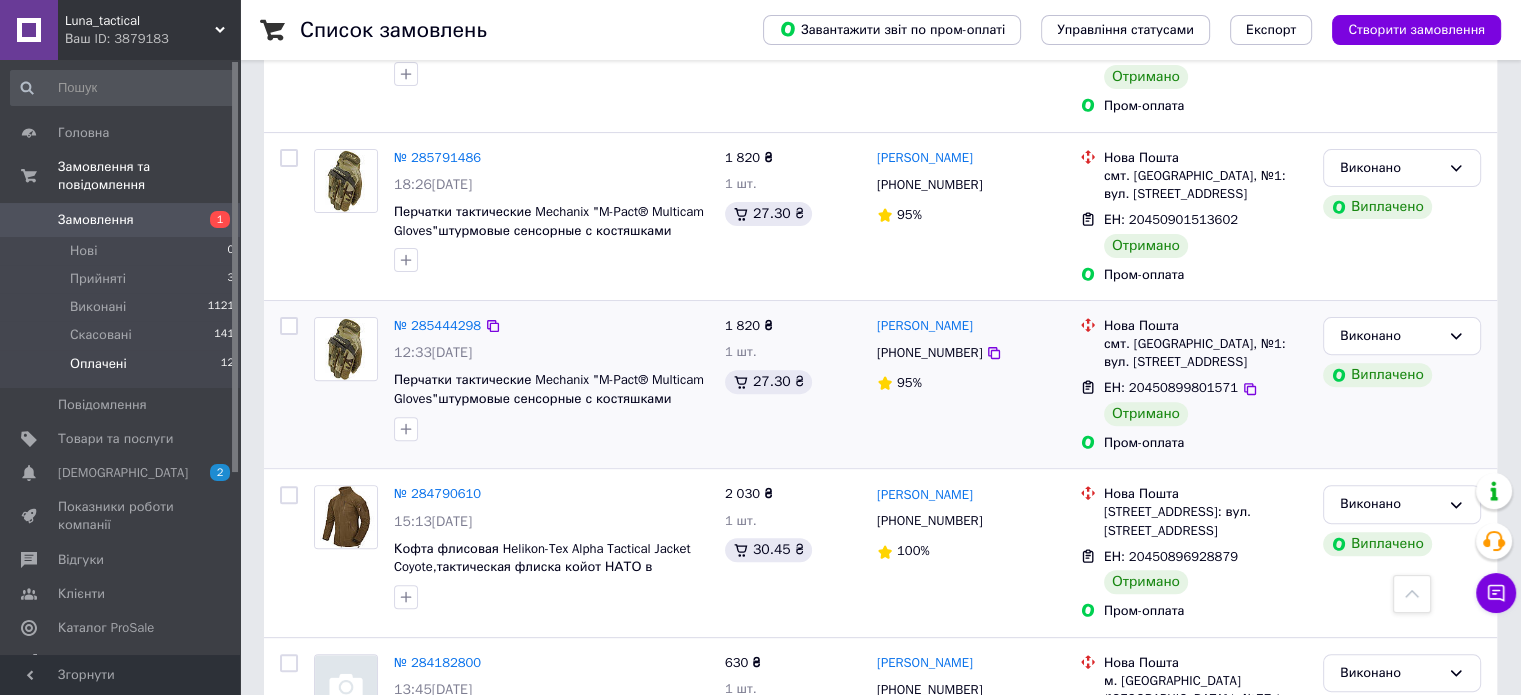 scroll, scrollTop: 0, scrollLeft: 0, axis: both 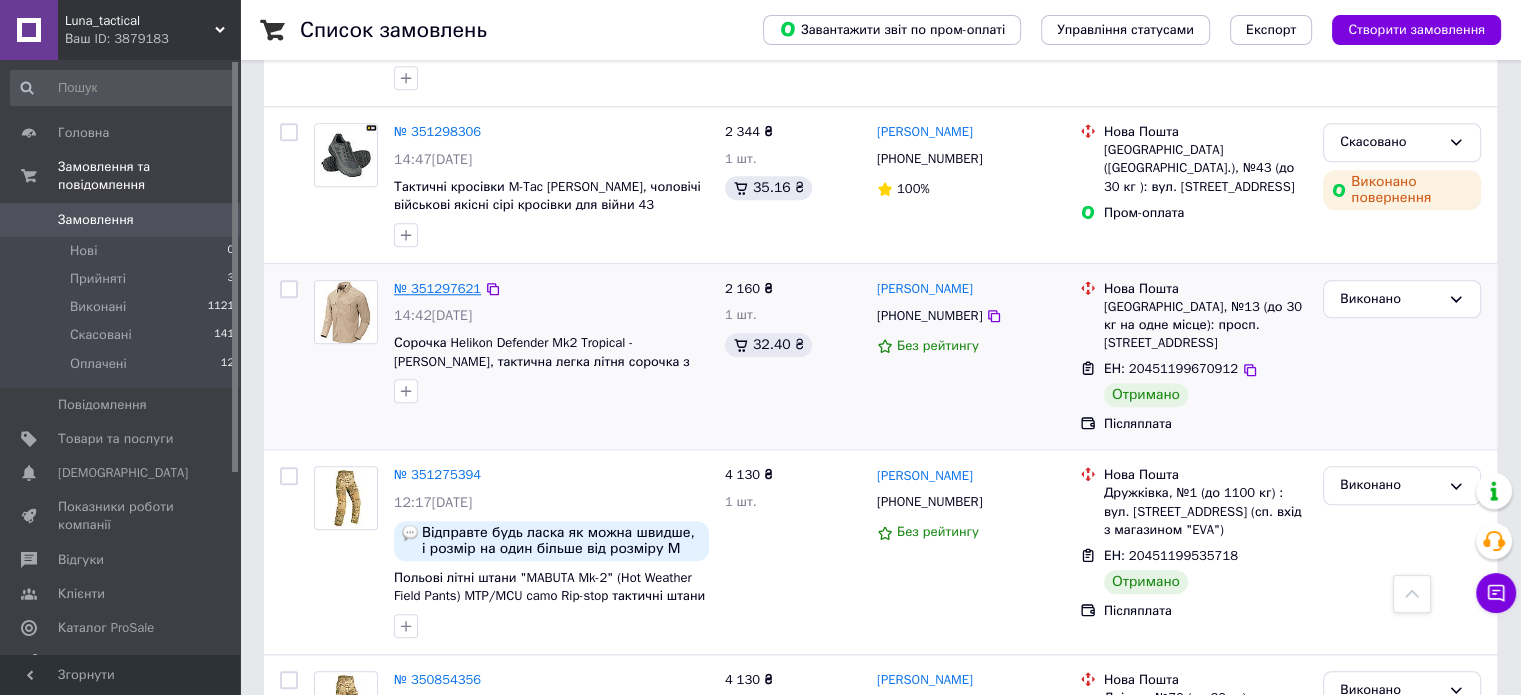 click on "№ 351297621" at bounding box center (437, 288) 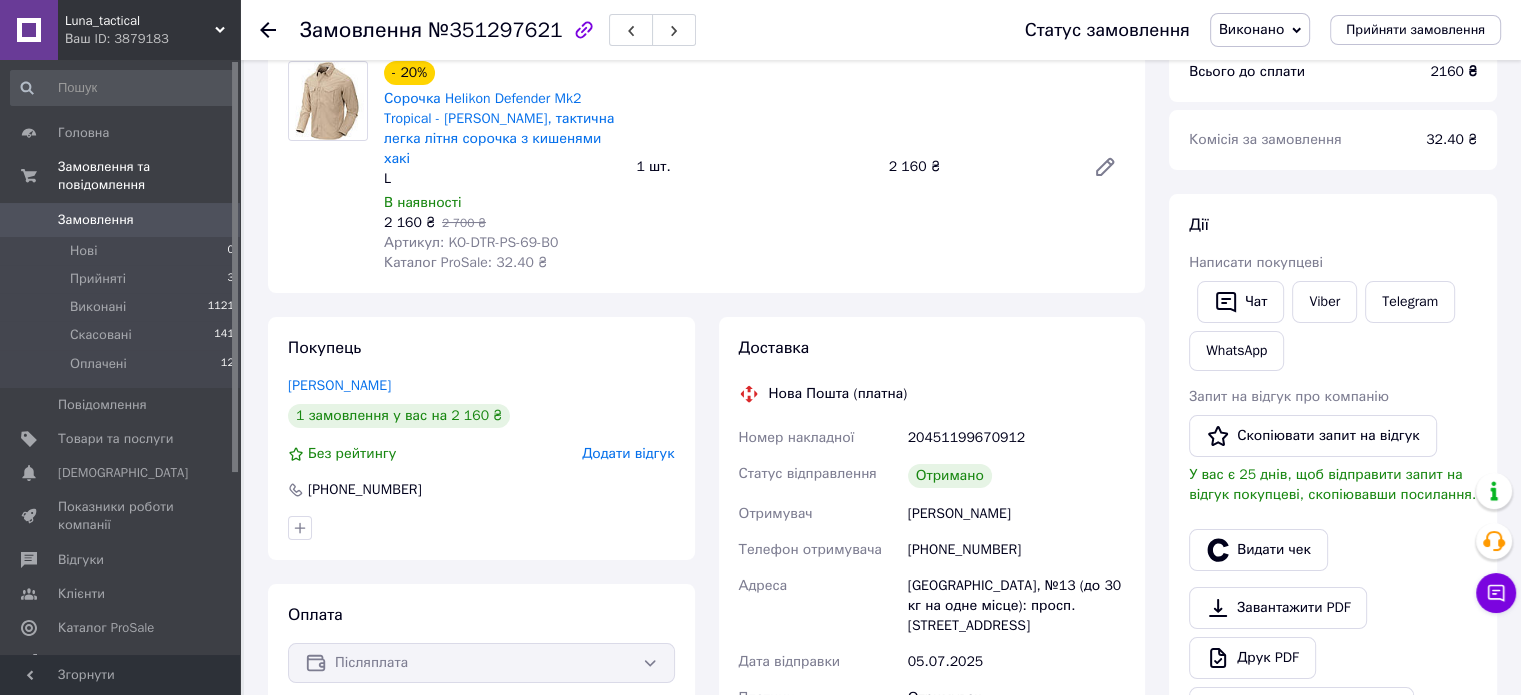 scroll, scrollTop: 200, scrollLeft: 0, axis: vertical 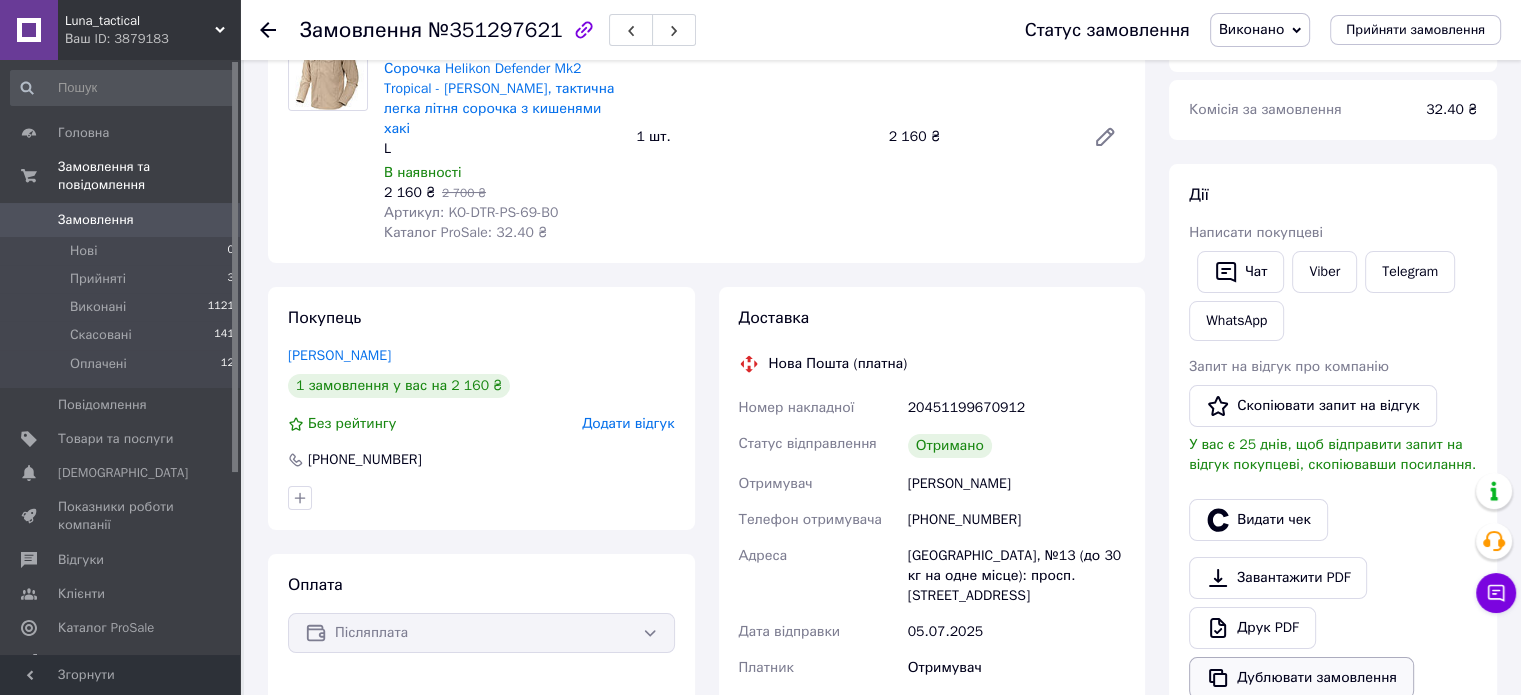 click on "Дублювати замовлення" at bounding box center (1301, 678) 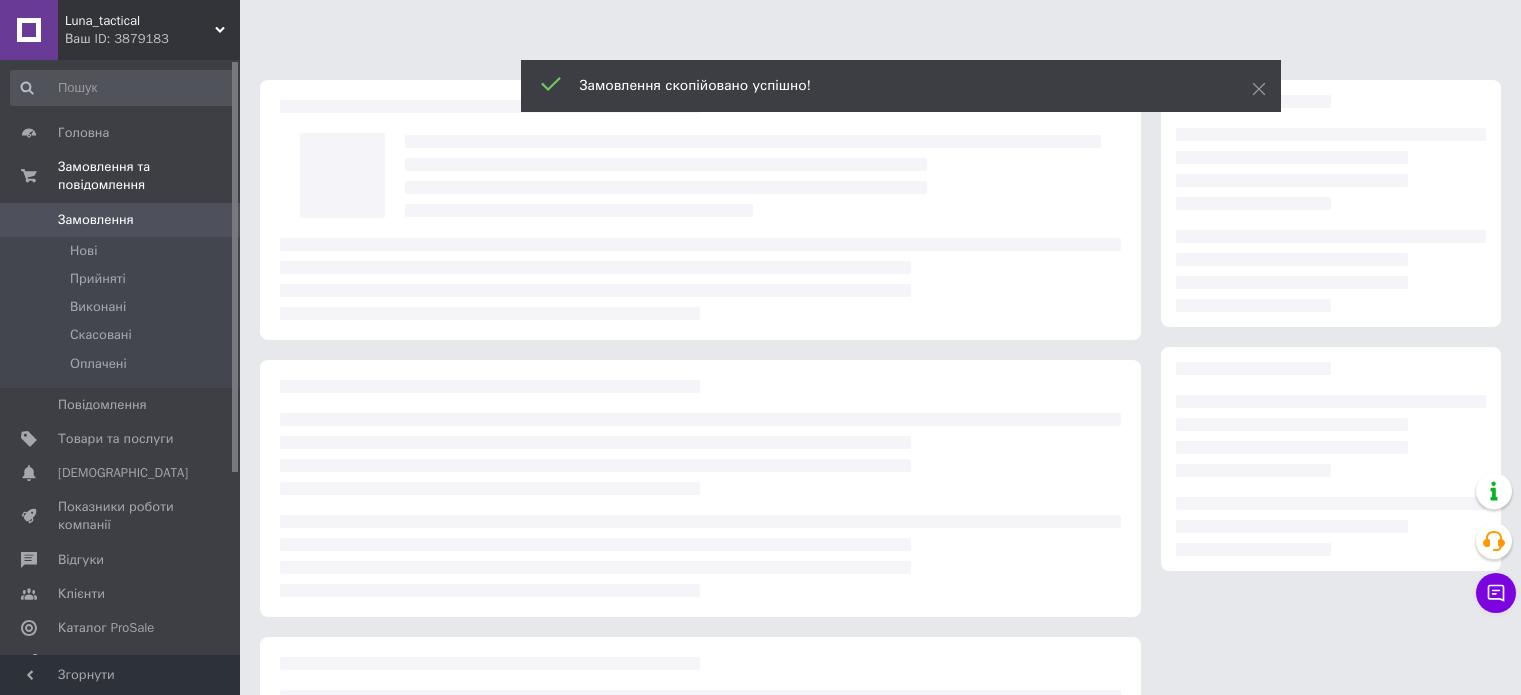 scroll, scrollTop: 0, scrollLeft: 0, axis: both 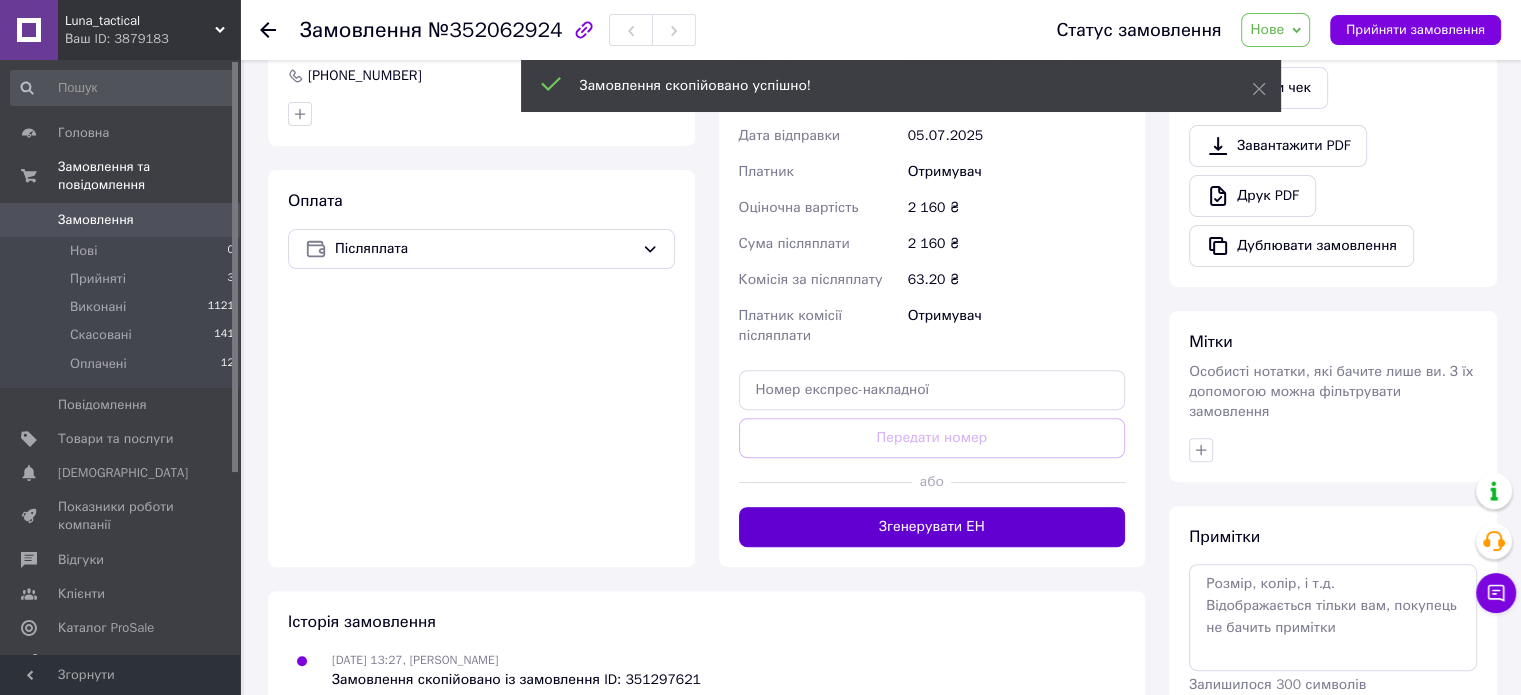 click on "Згенерувати ЕН" at bounding box center (932, 527) 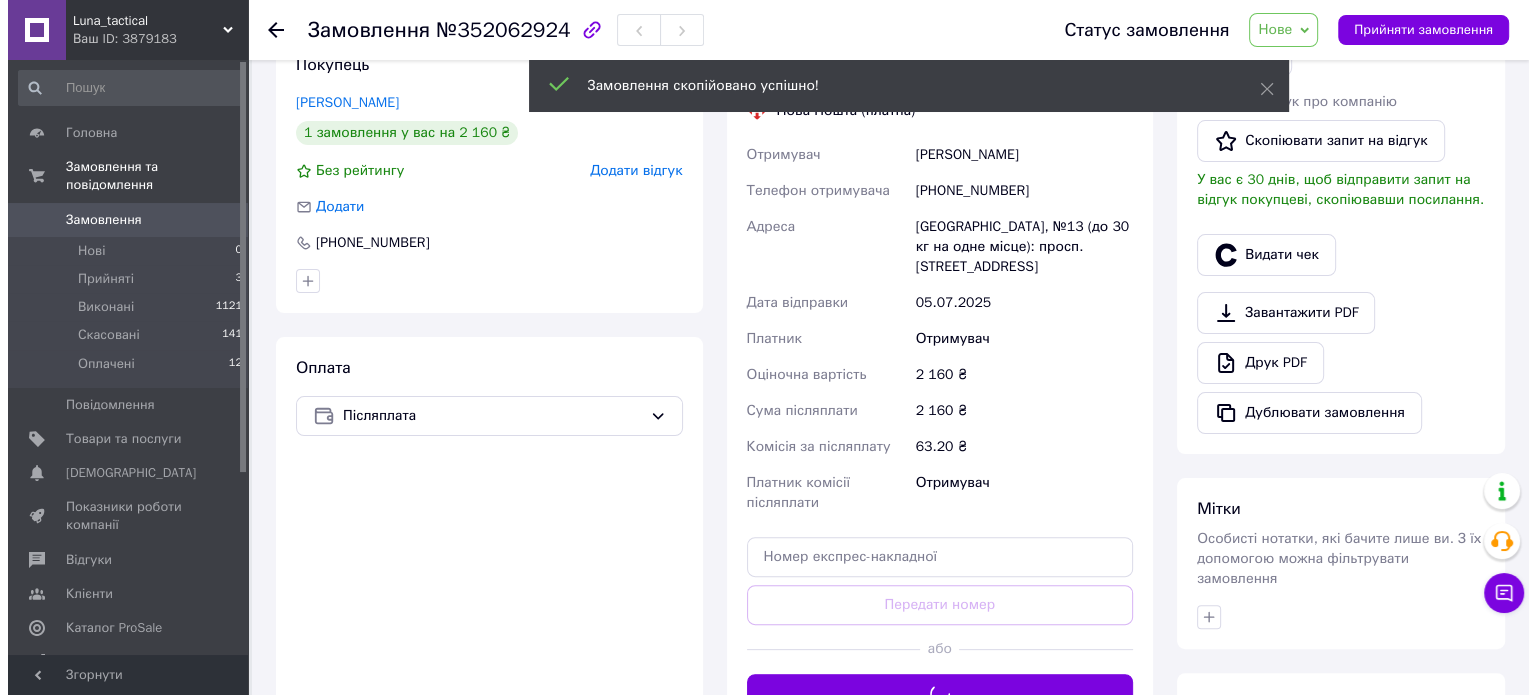 scroll, scrollTop: 400, scrollLeft: 0, axis: vertical 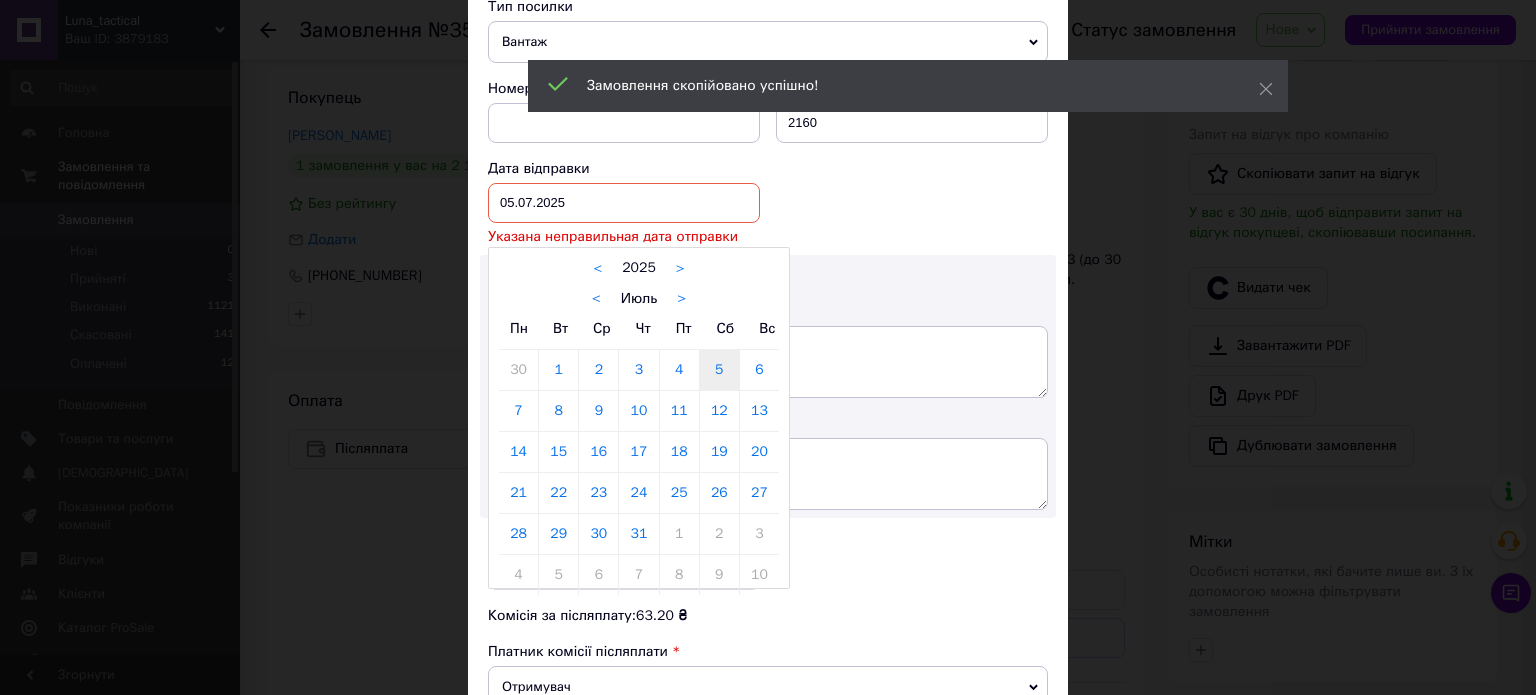 click on "[DATE] < 2025 > < Июль > Пн Вт Ср Чт Пт Сб Вс 30 1 2 3 4 5 6 7 8 9 10 11 12 13 14 15 16 17 18 19 20 21 22 23 24 25 26 27 28 29 30 31 1 2 3 4 5 6 7 8 9 10" at bounding box center [624, 203] 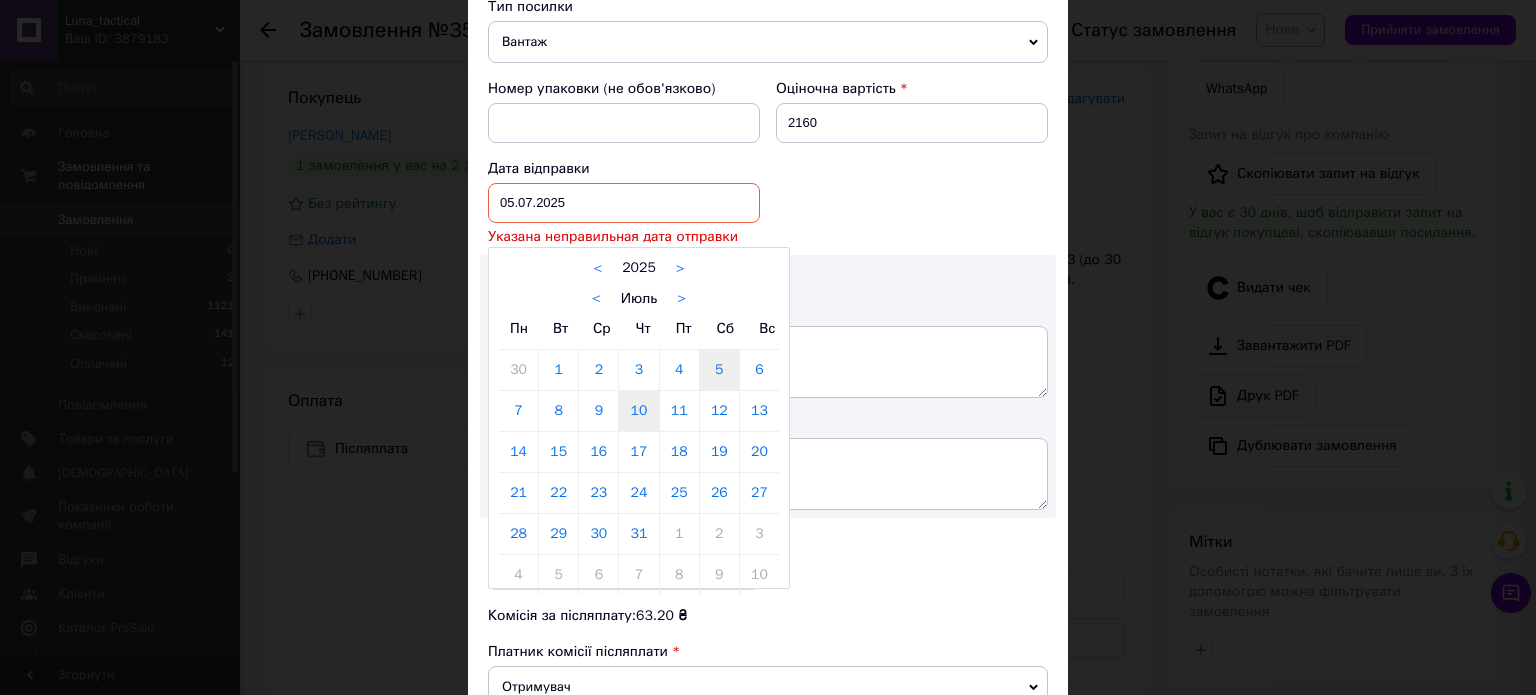 click on "10" at bounding box center (638, 411) 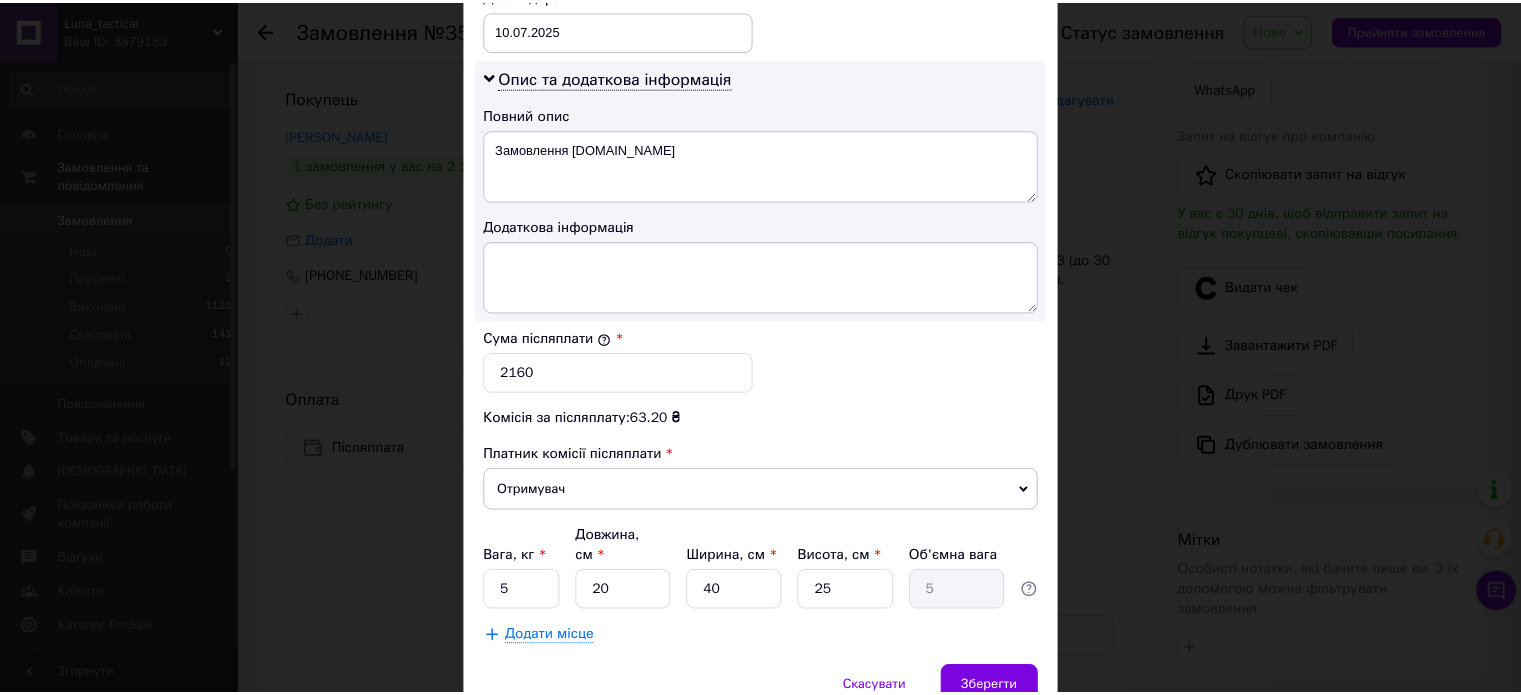 scroll, scrollTop: 1048, scrollLeft: 0, axis: vertical 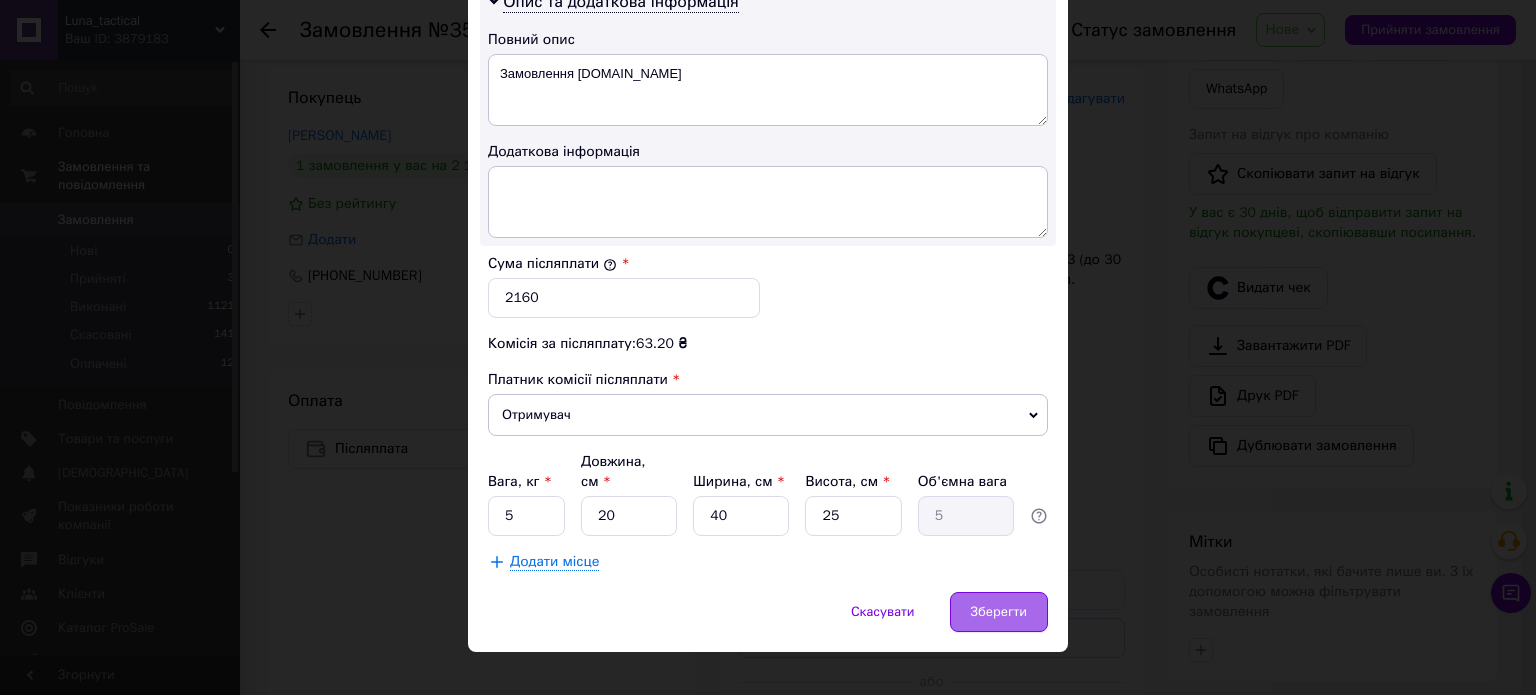 drag, startPoint x: 1002, startPoint y: 613, endPoint x: 1006, endPoint y: 585, distance: 28.284271 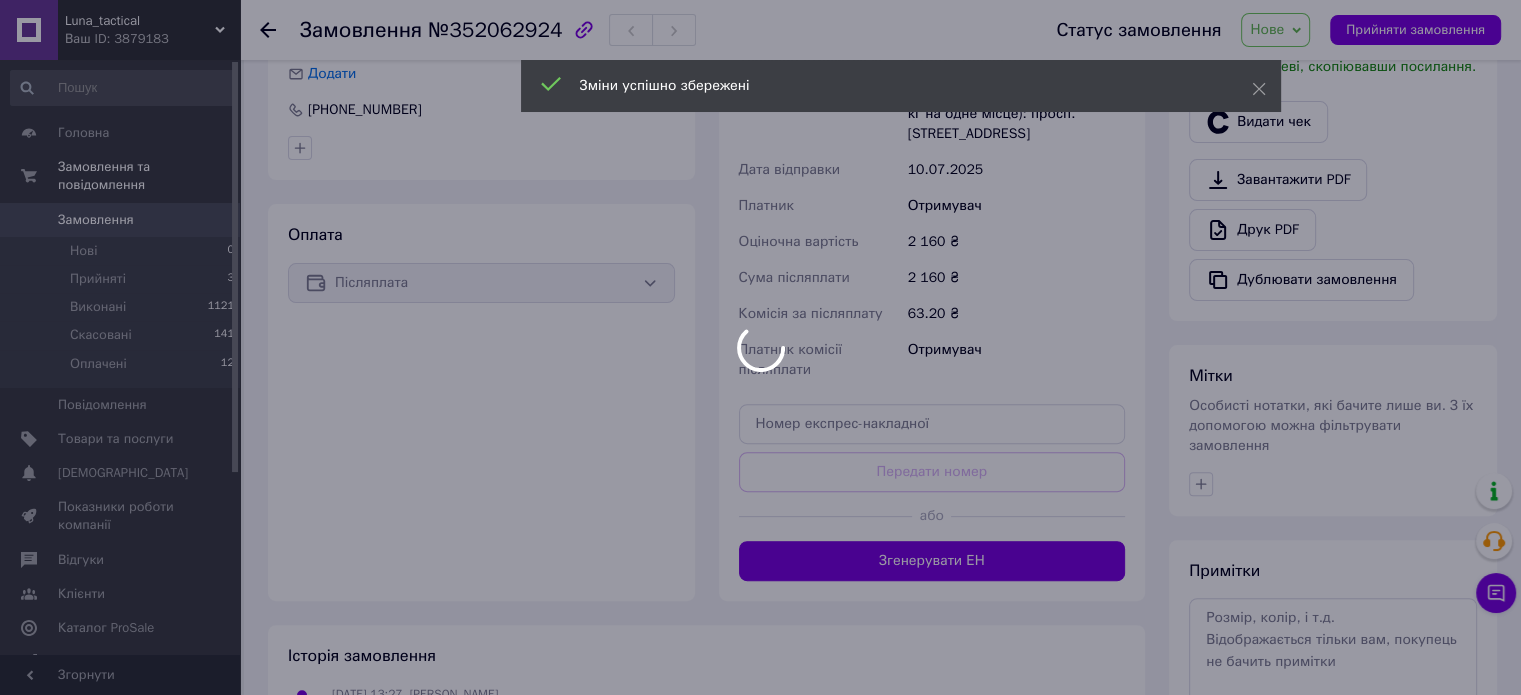 scroll, scrollTop: 600, scrollLeft: 0, axis: vertical 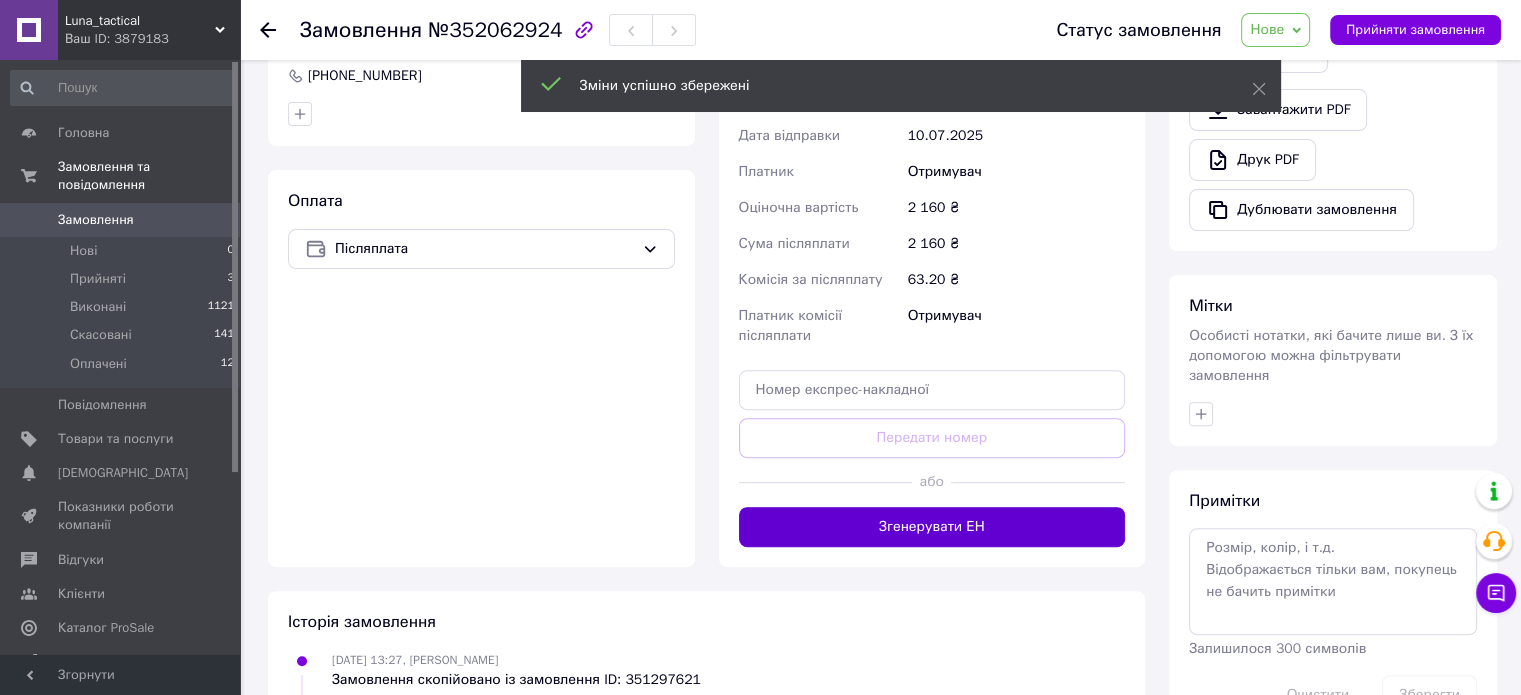 click on "Згенерувати ЕН" at bounding box center [932, 527] 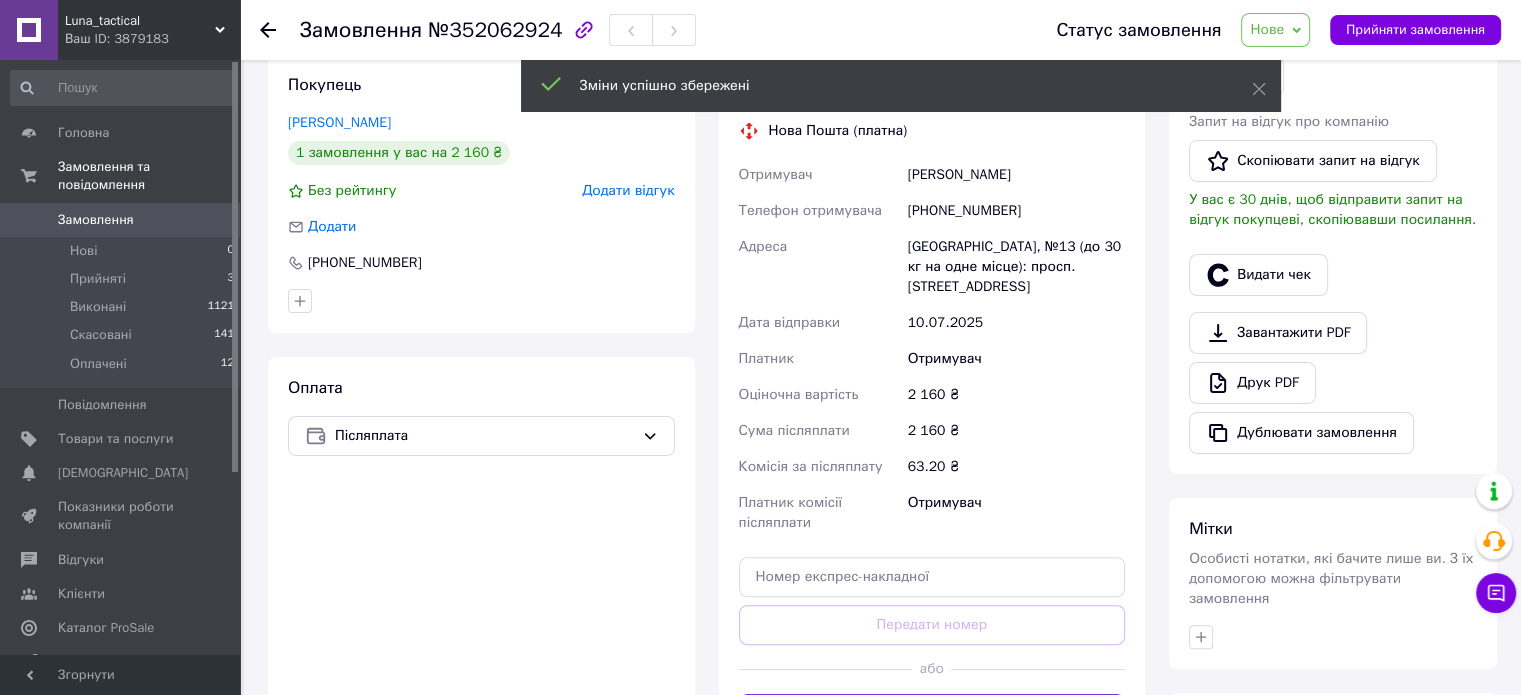 scroll, scrollTop: 200, scrollLeft: 0, axis: vertical 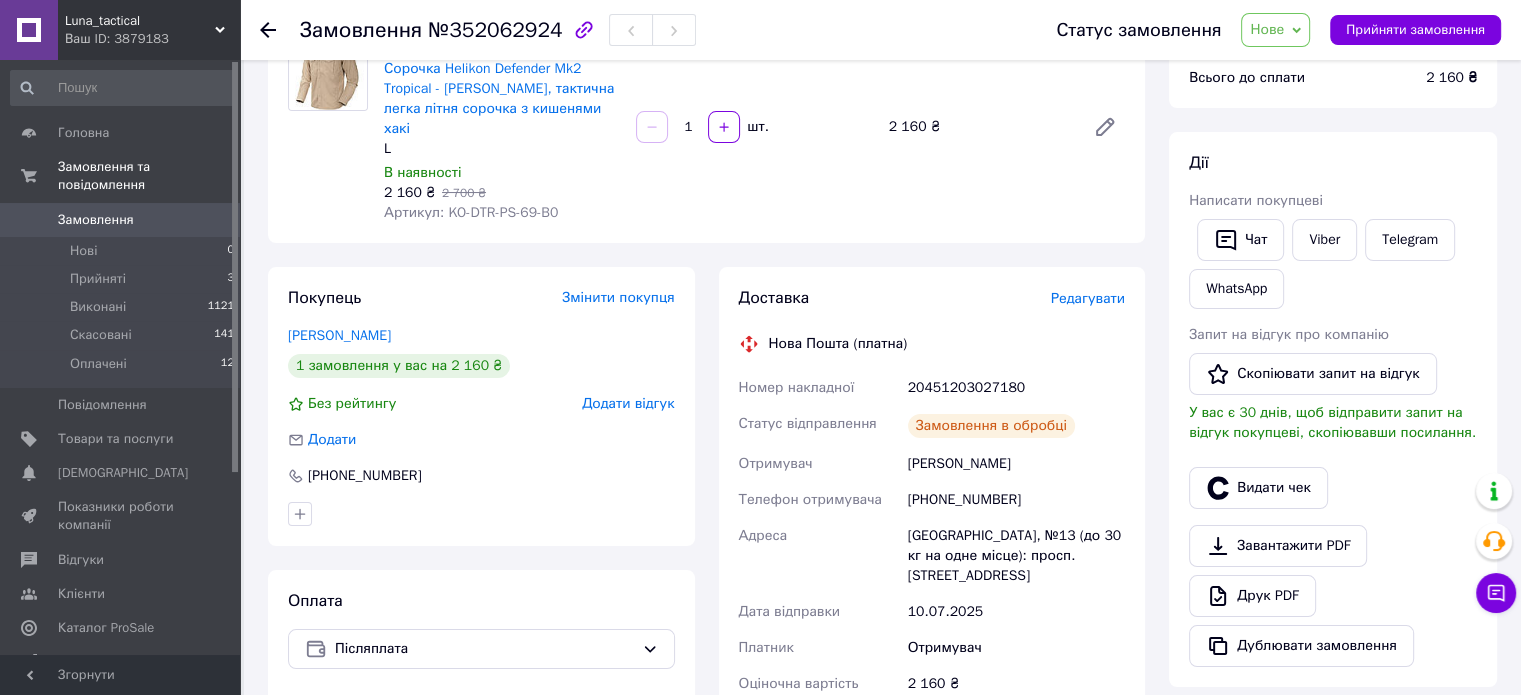 click on "20451203027180" at bounding box center [1016, 388] 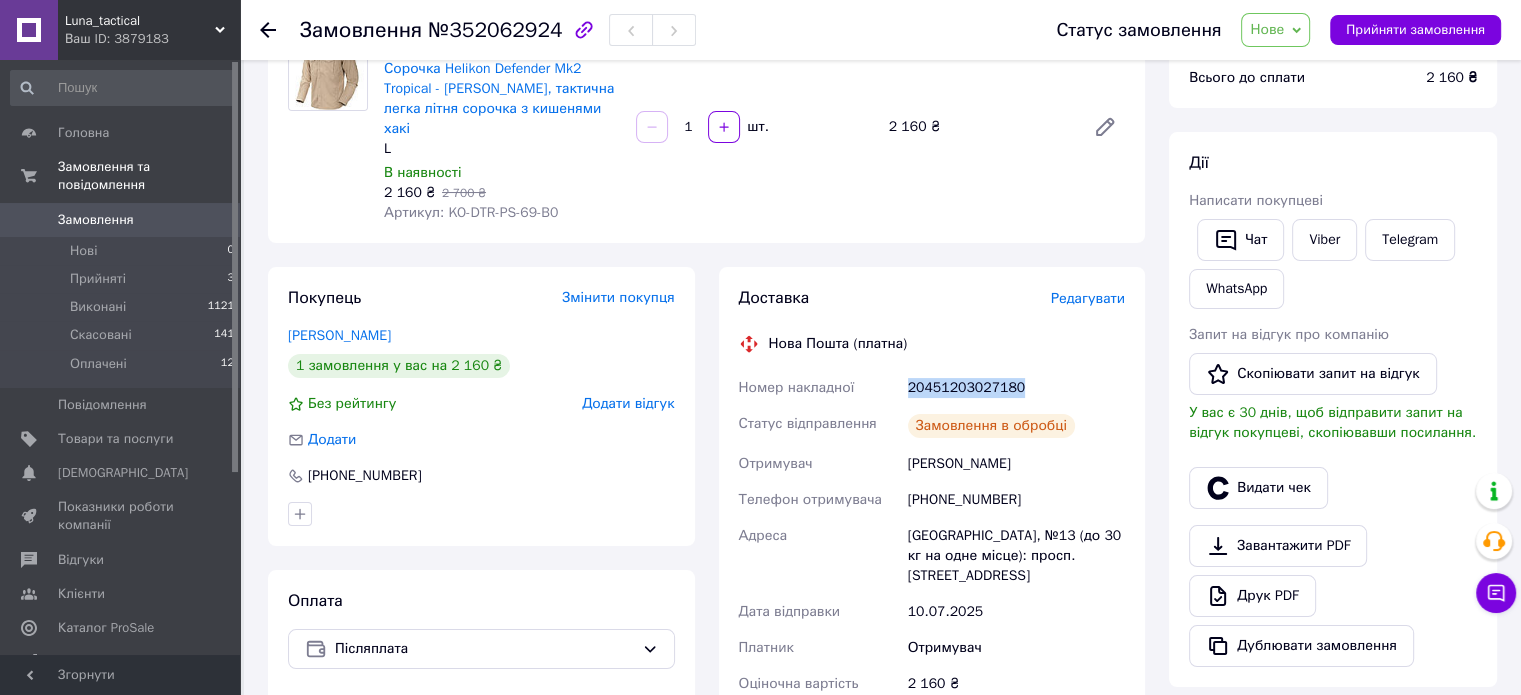 click on "20451203027180" at bounding box center (1016, 388) 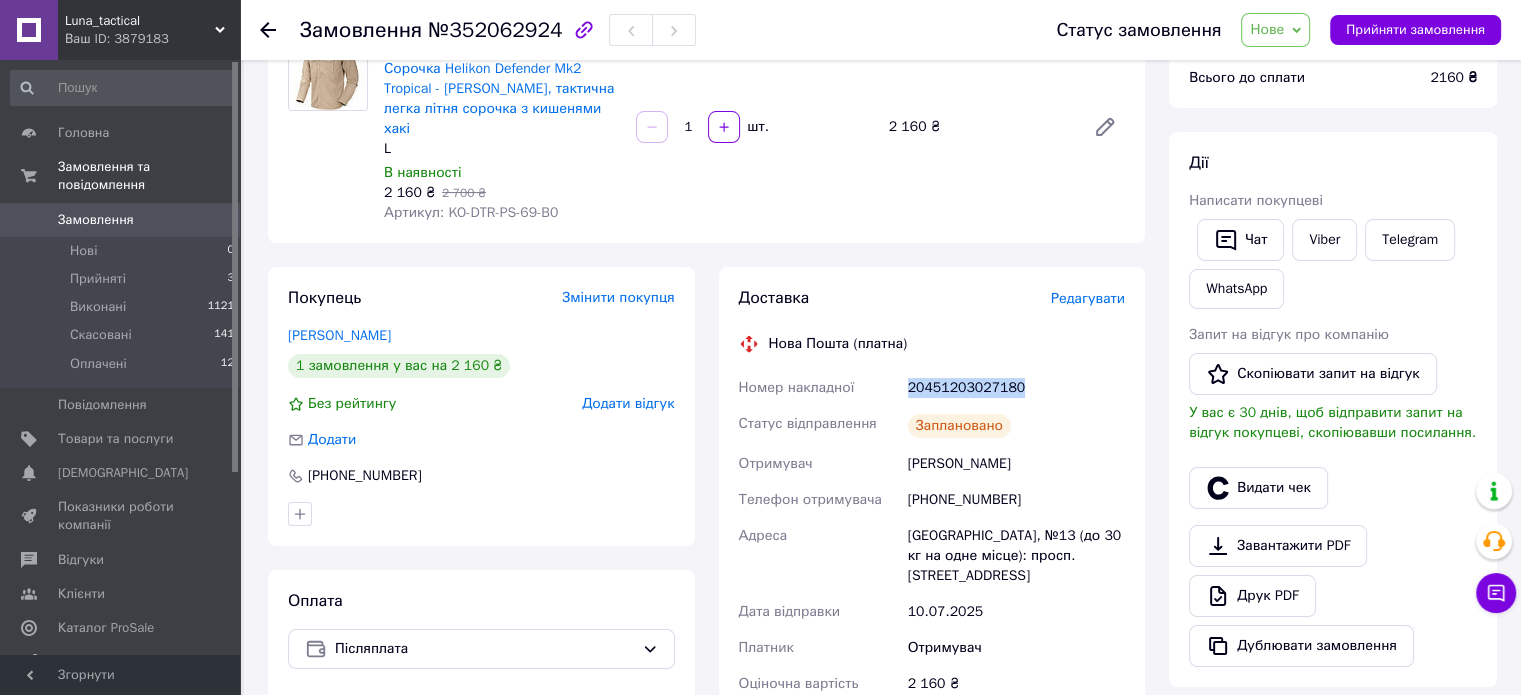 copy on "20451203027180" 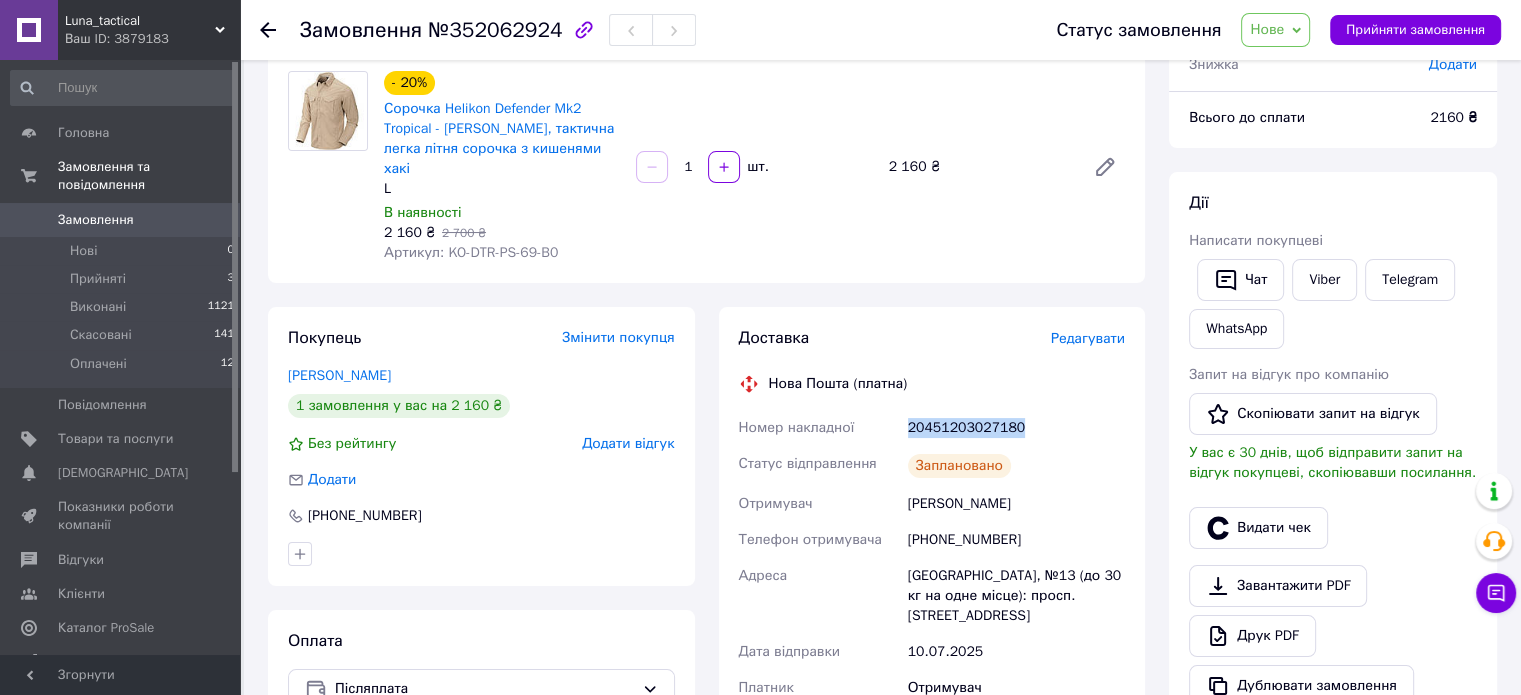 scroll, scrollTop: 0, scrollLeft: 0, axis: both 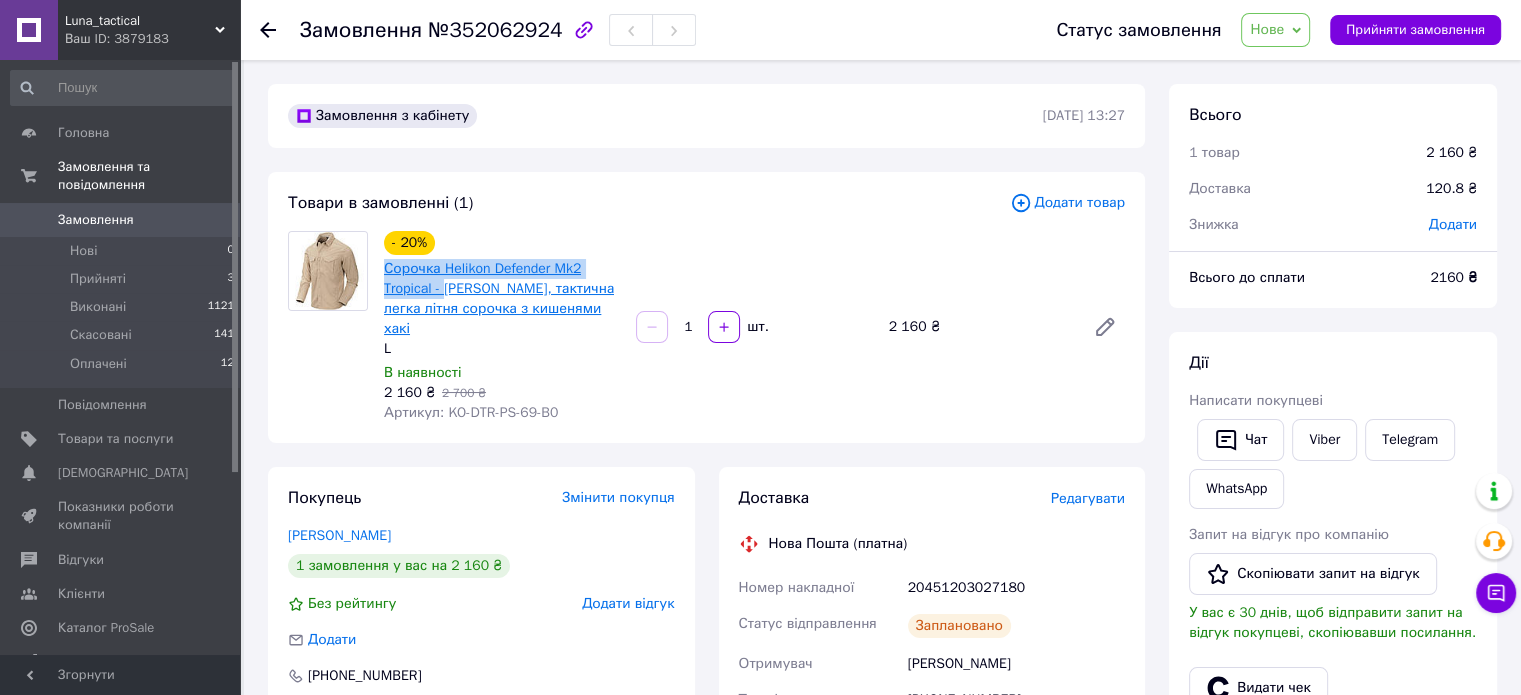 drag, startPoint x: 380, startPoint y: 269, endPoint x: 444, endPoint y: 299, distance: 70.68239 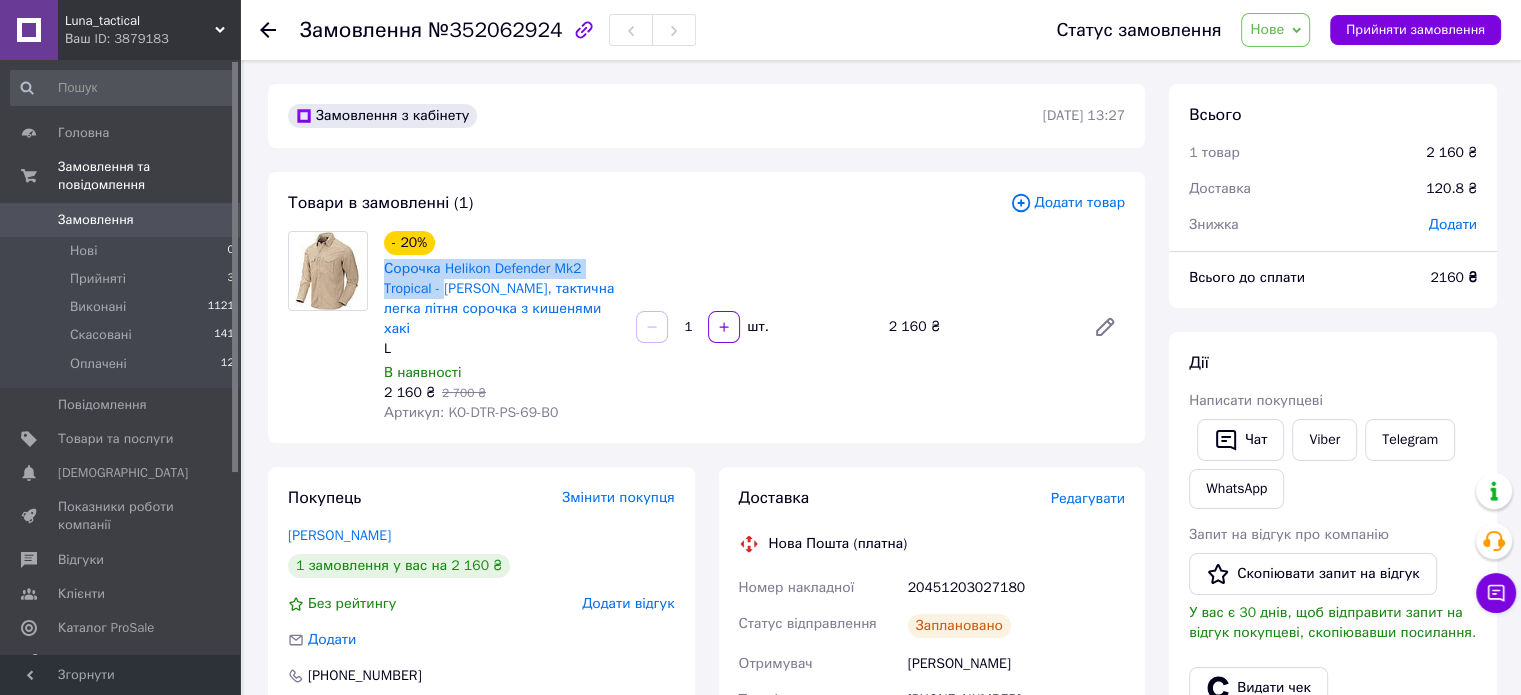 copy on "Сорочка Helikon Defender Mk2 Tropical -" 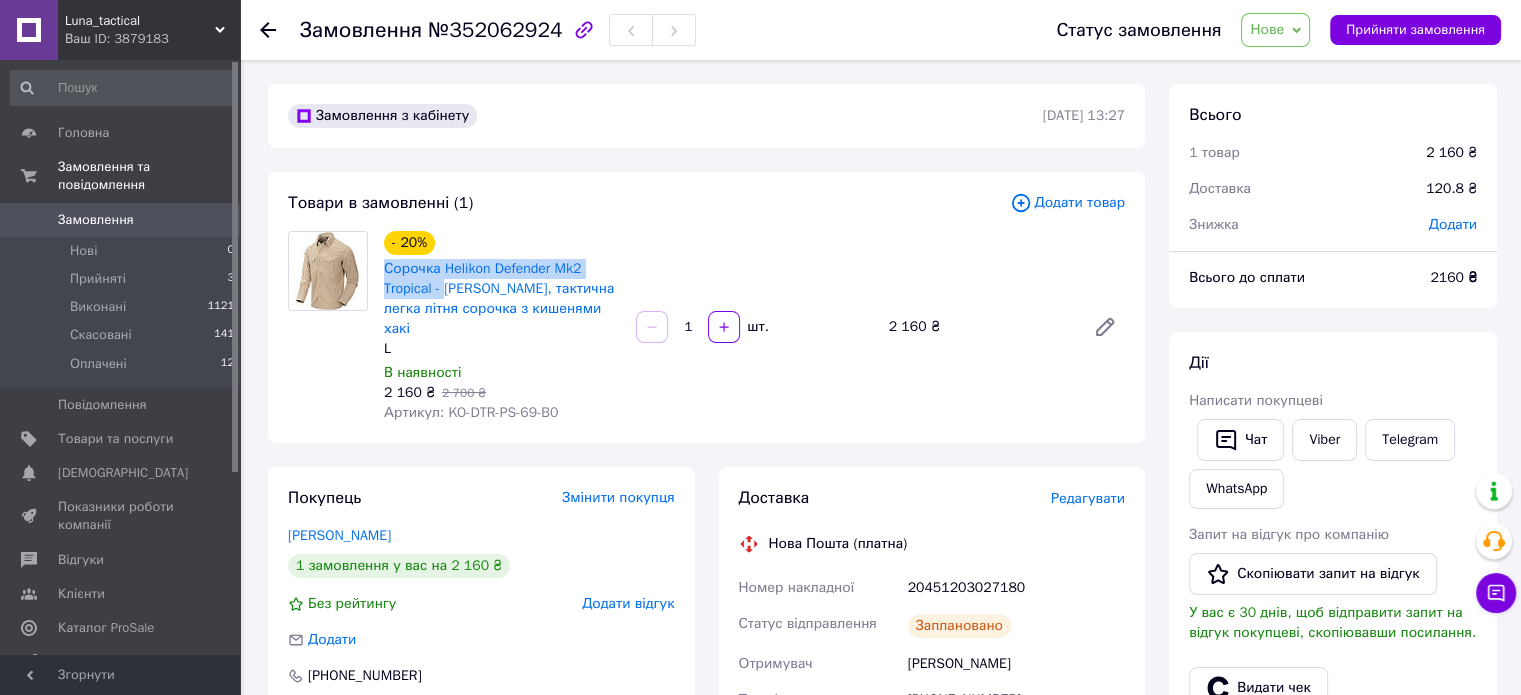 click on "Замовлення" at bounding box center (96, 220) 